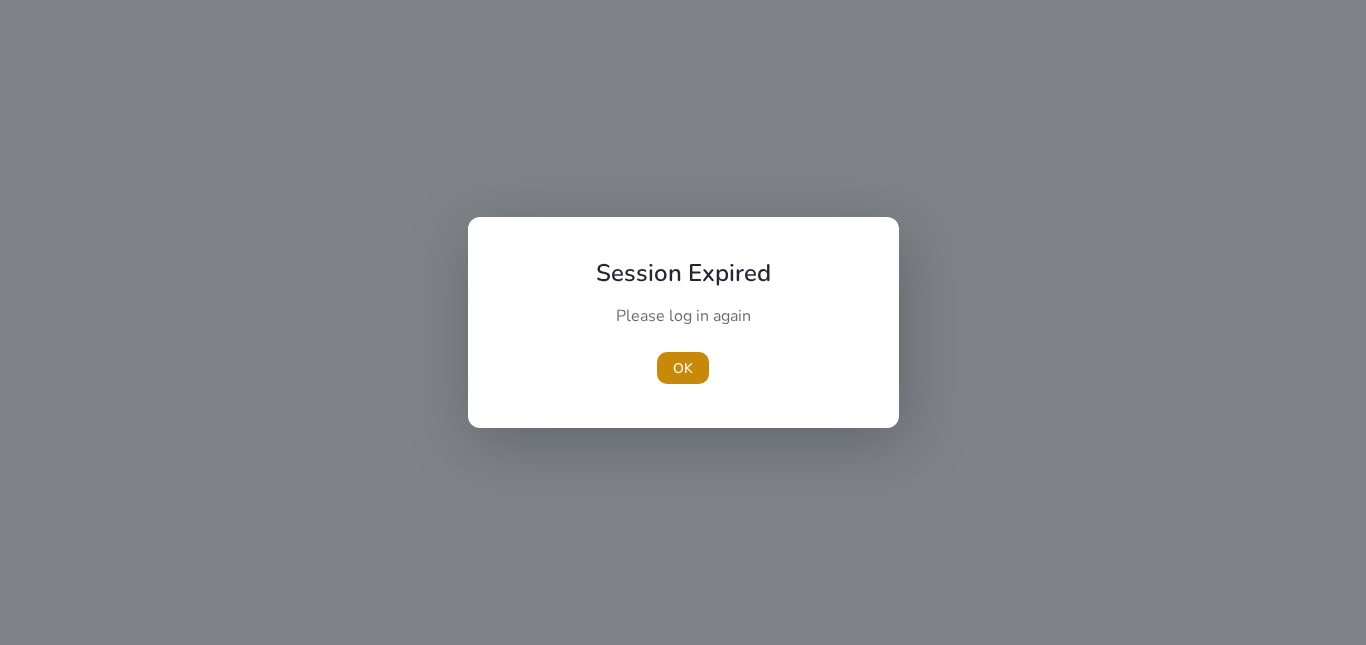scroll, scrollTop: 0, scrollLeft: 0, axis: both 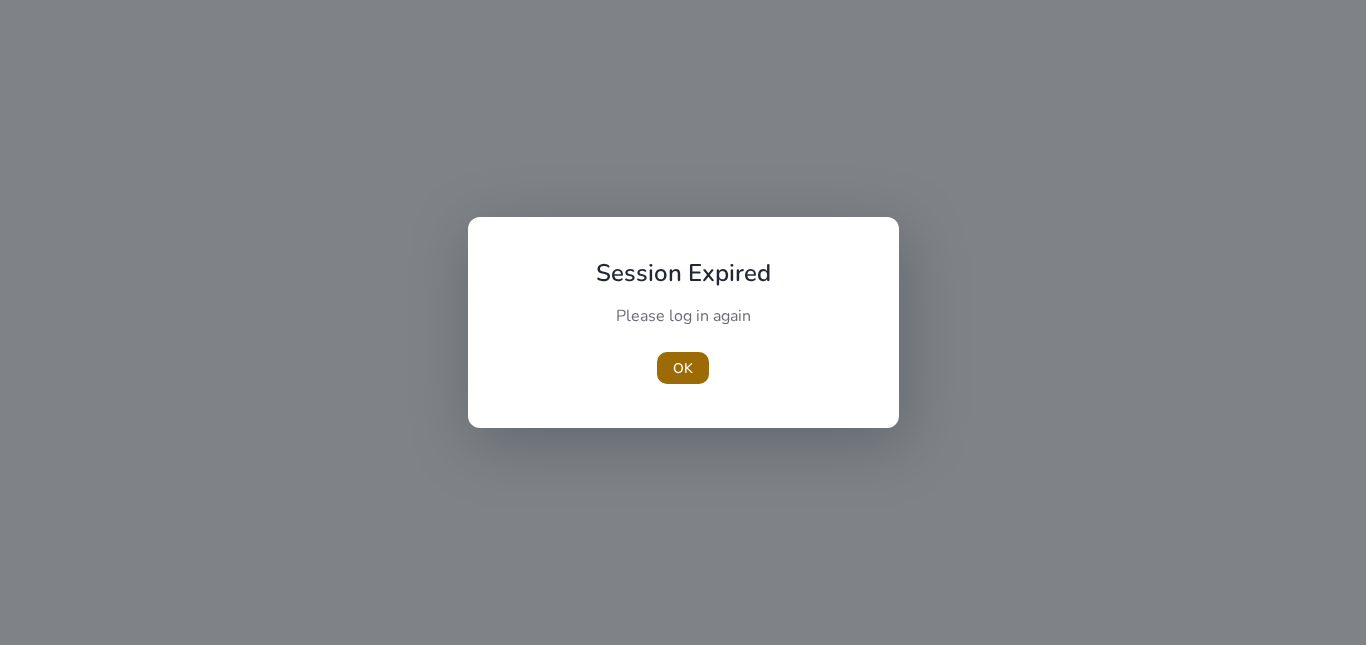 click on "OK" at bounding box center [683, 368] 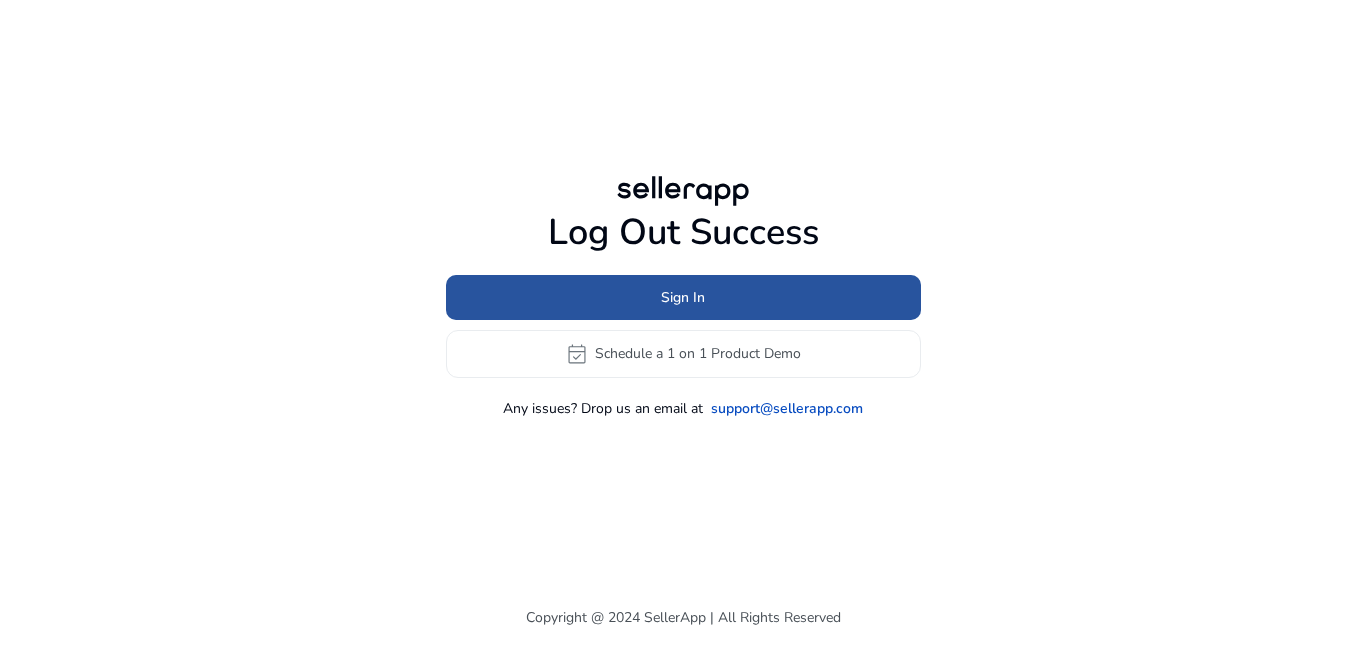 click 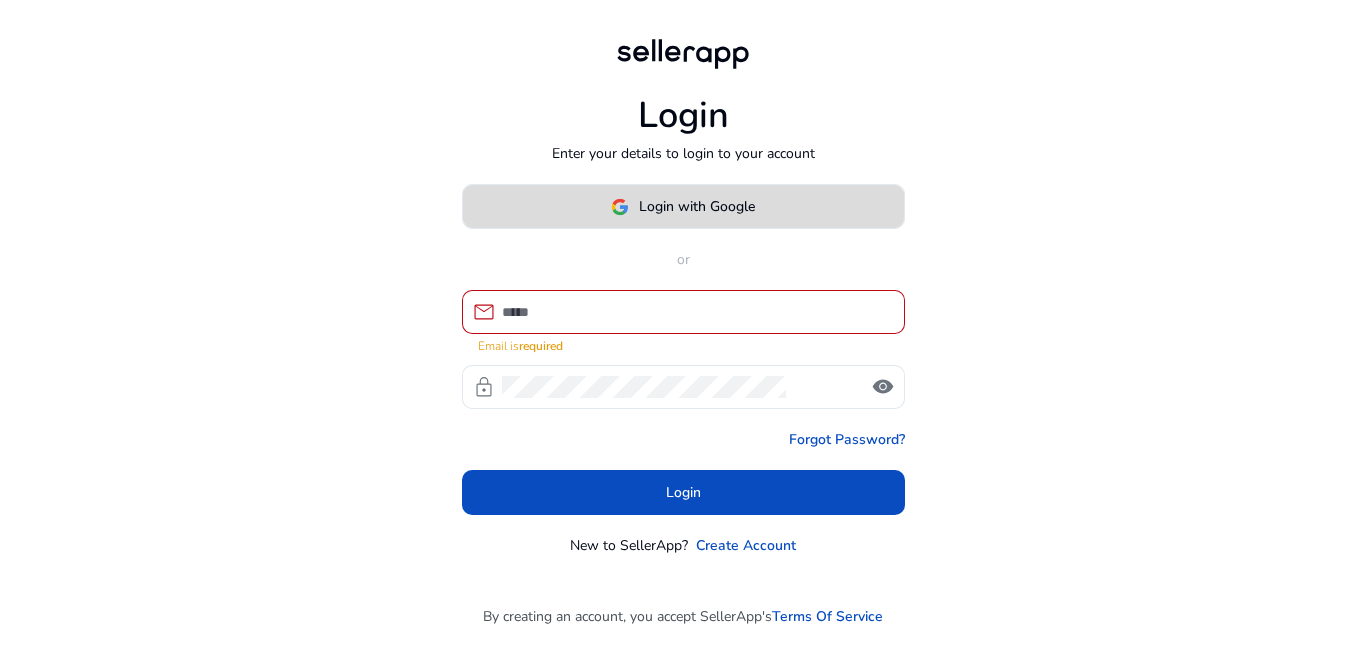 click on "Login with Google" 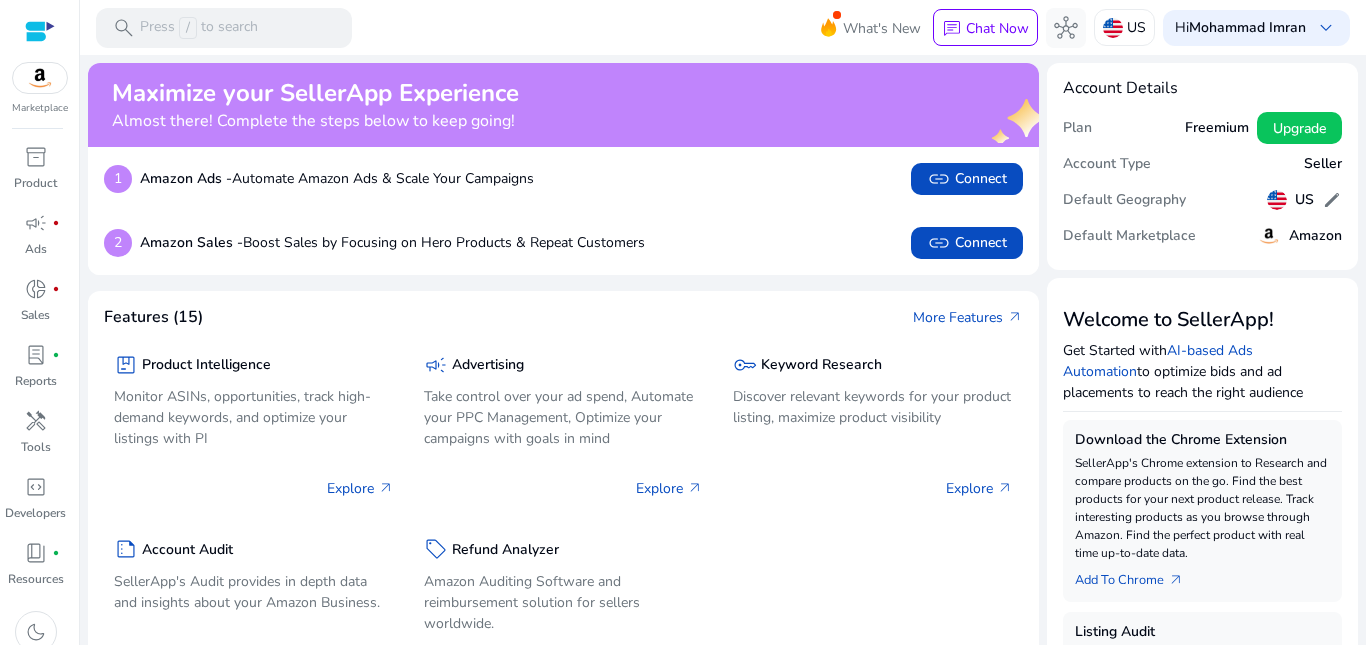 scroll, scrollTop: 200, scrollLeft: 0, axis: vertical 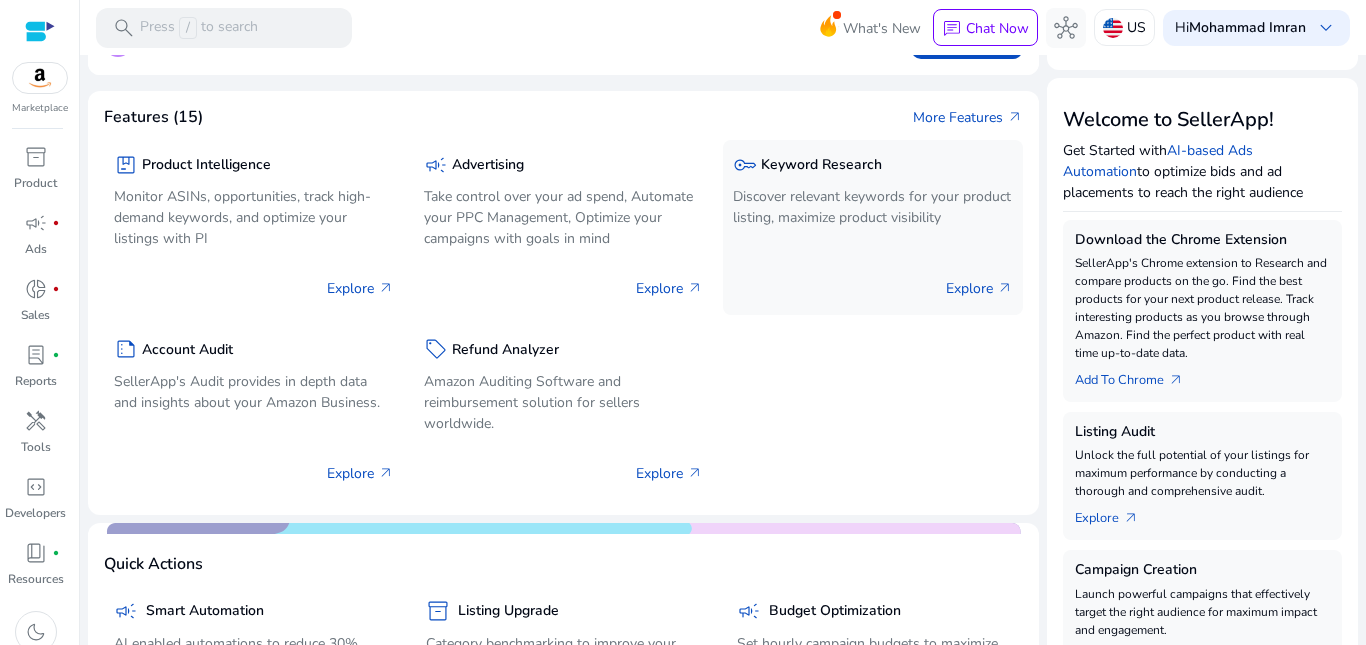 click on "Discover relevant keywords for your product listing, maximize product visibility" 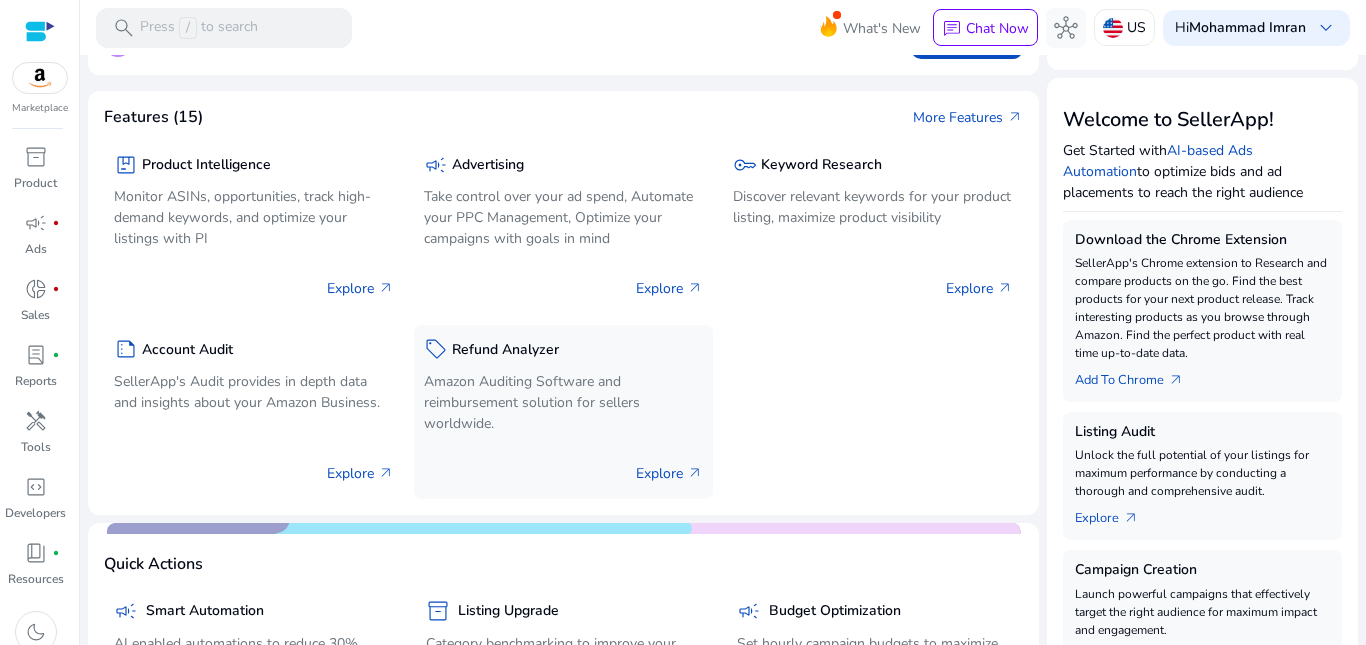 scroll, scrollTop: 0, scrollLeft: 0, axis: both 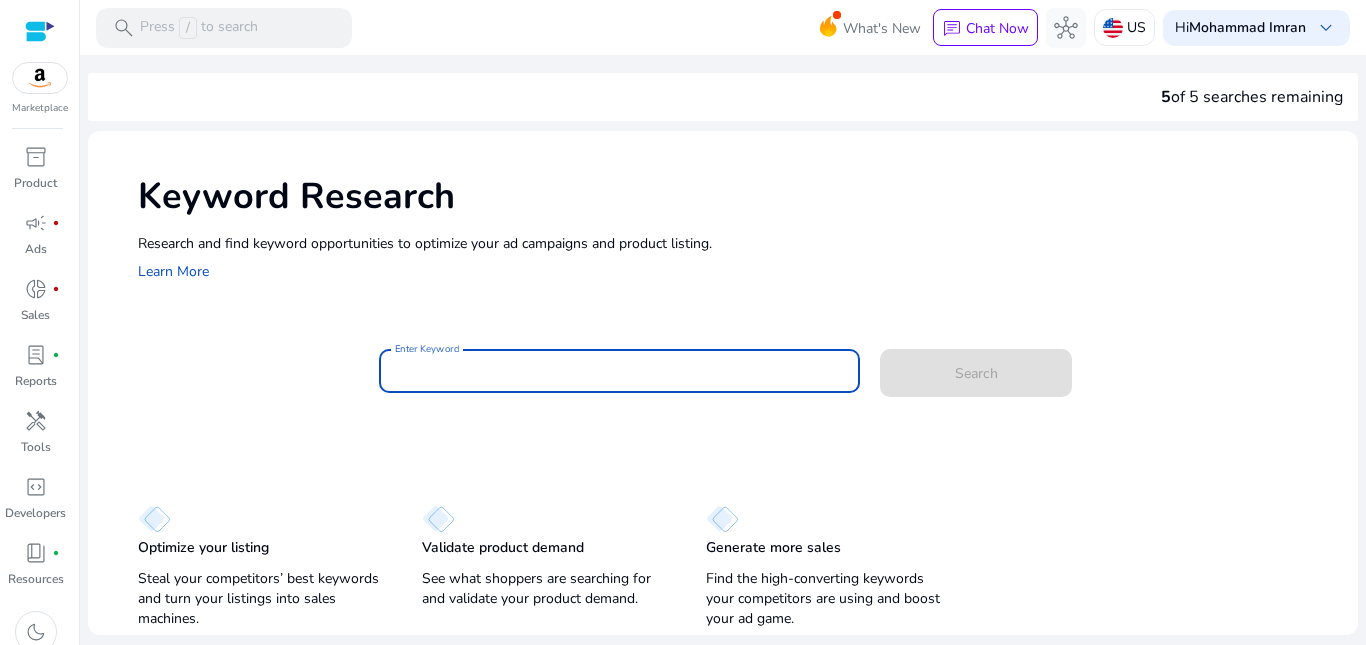 paste on "**********" 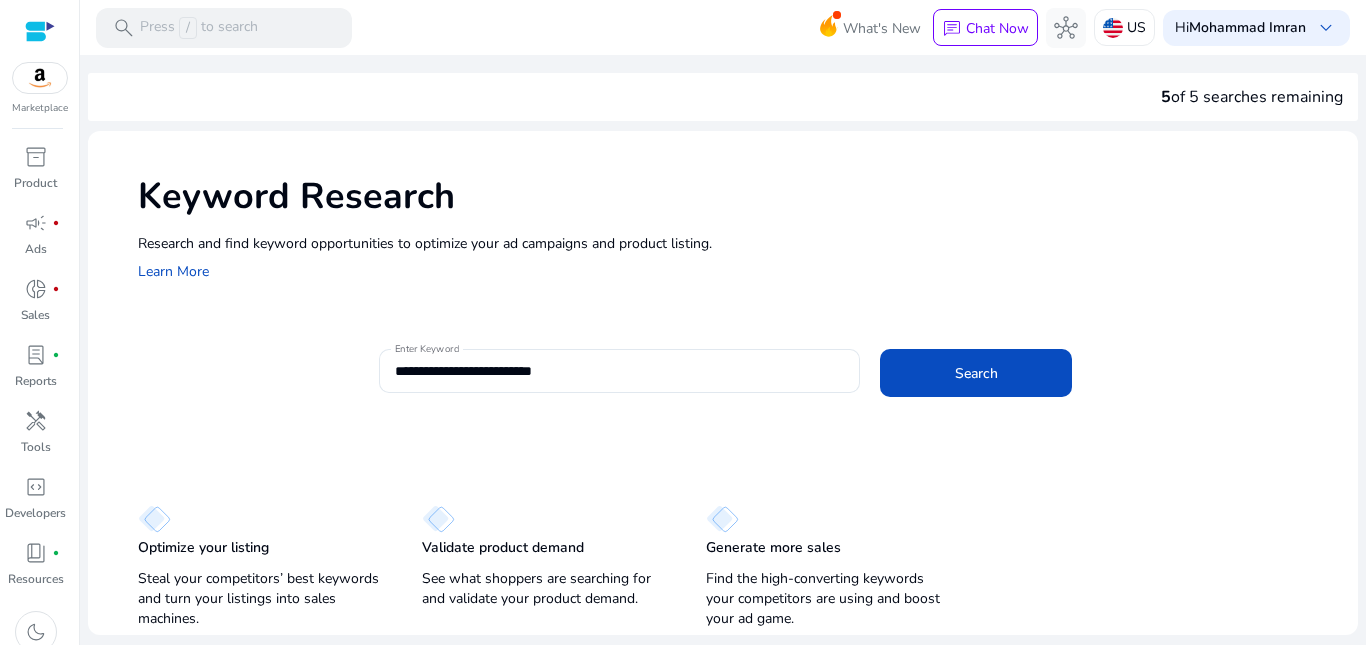 scroll, scrollTop: 0, scrollLeft: 0, axis: both 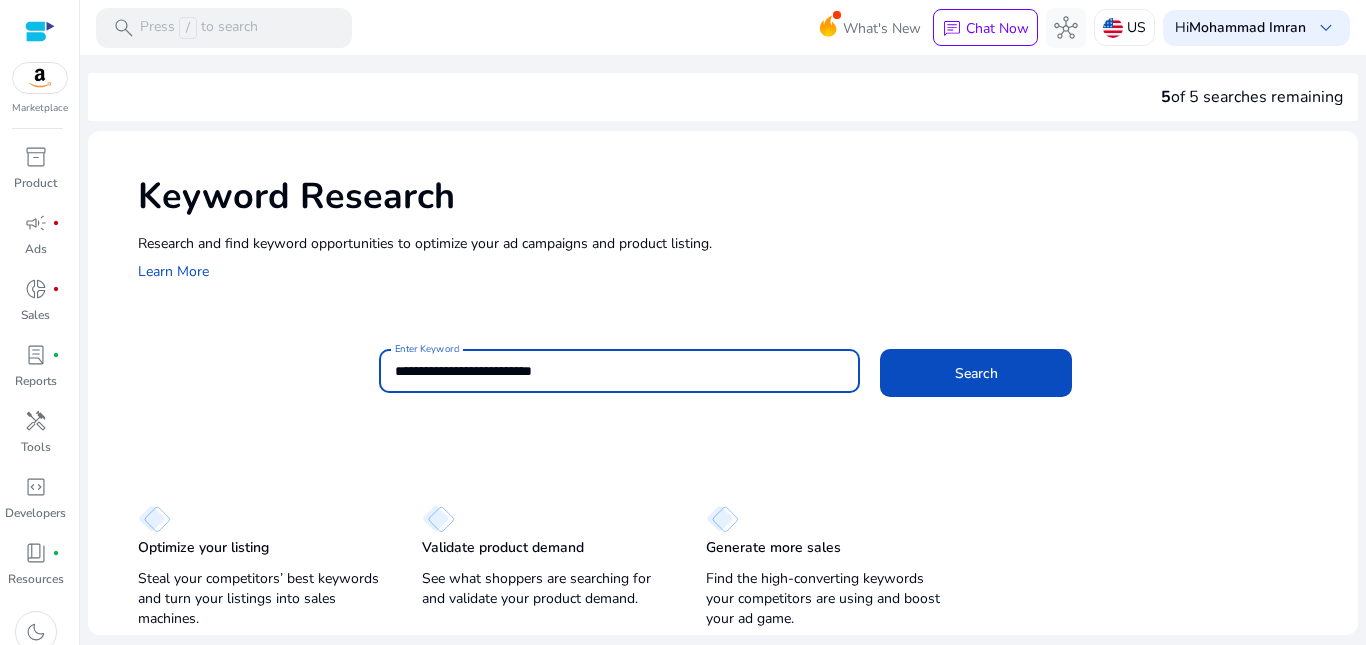 drag, startPoint x: 621, startPoint y: 371, endPoint x: 389, endPoint y: 376, distance: 232.05388 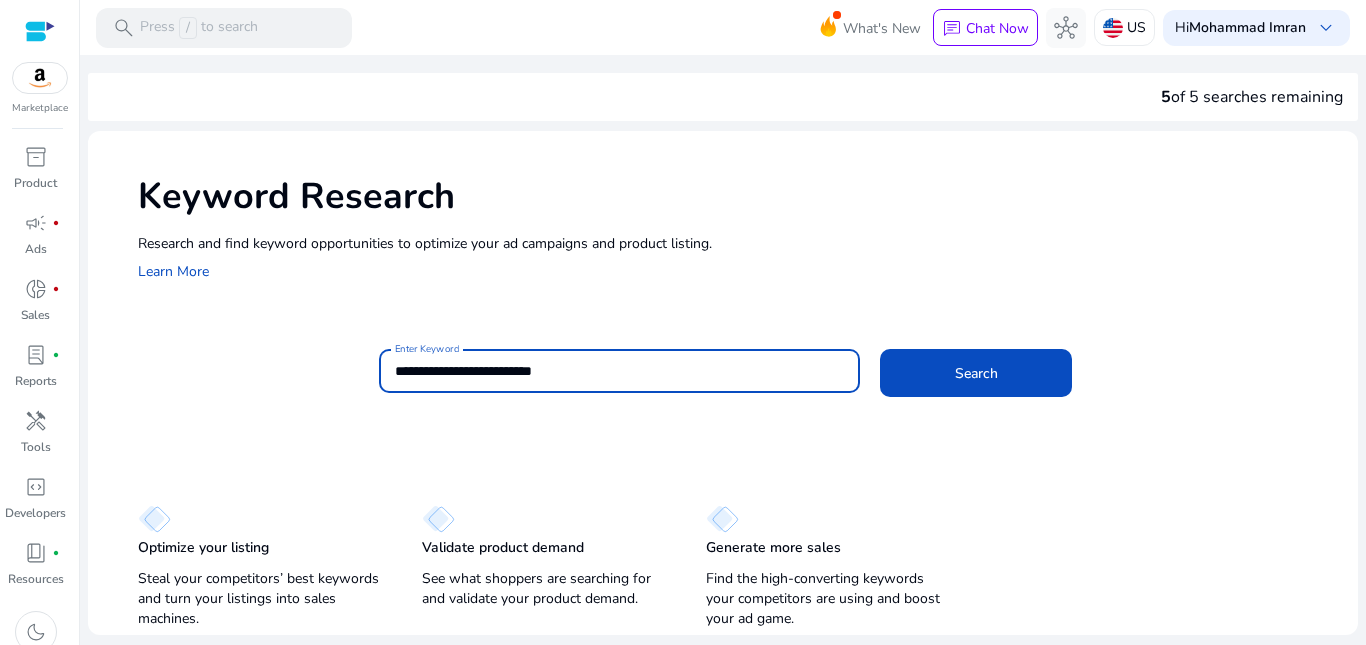 paste on "**********" 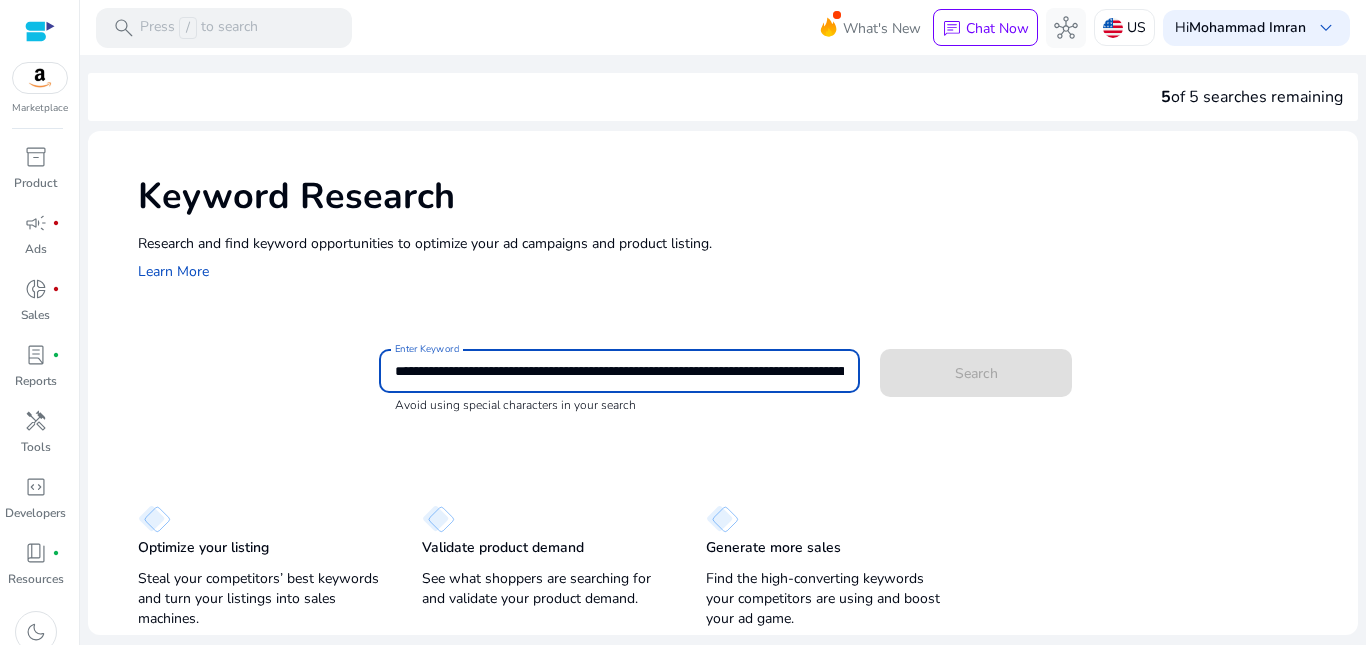 scroll, scrollTop: 0, scrollLeft: 539, axis: horizontal 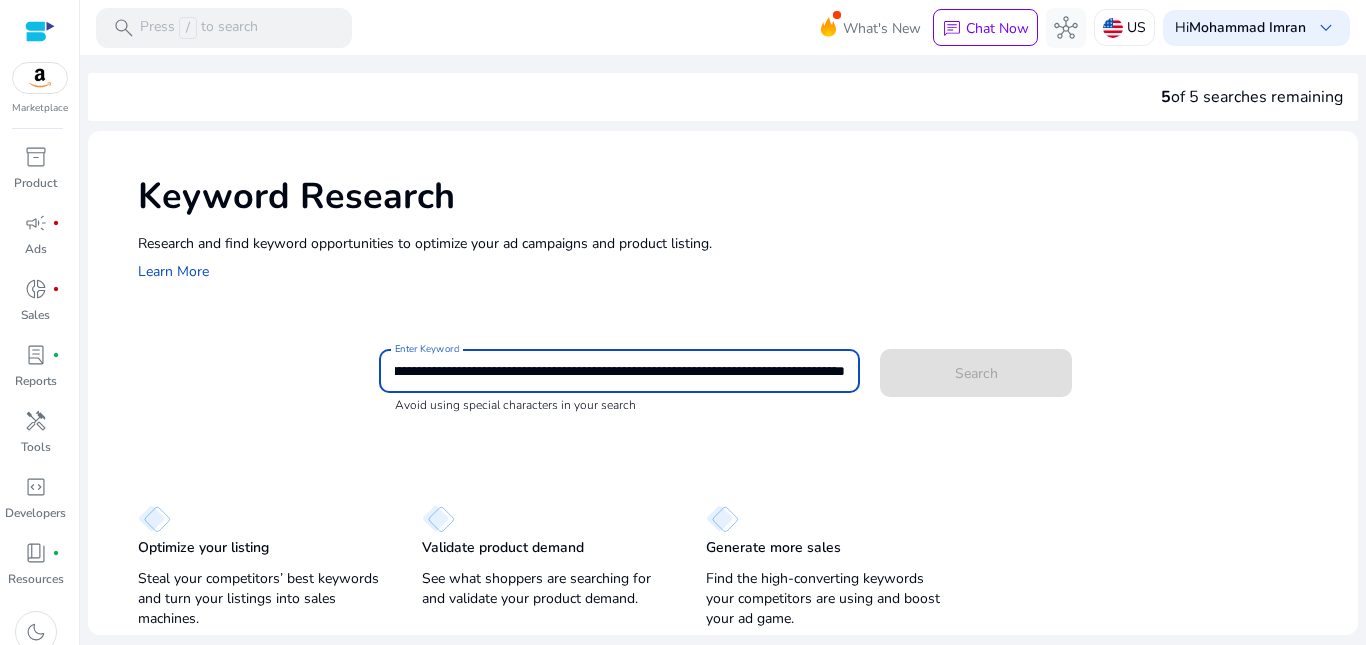click on "**********" 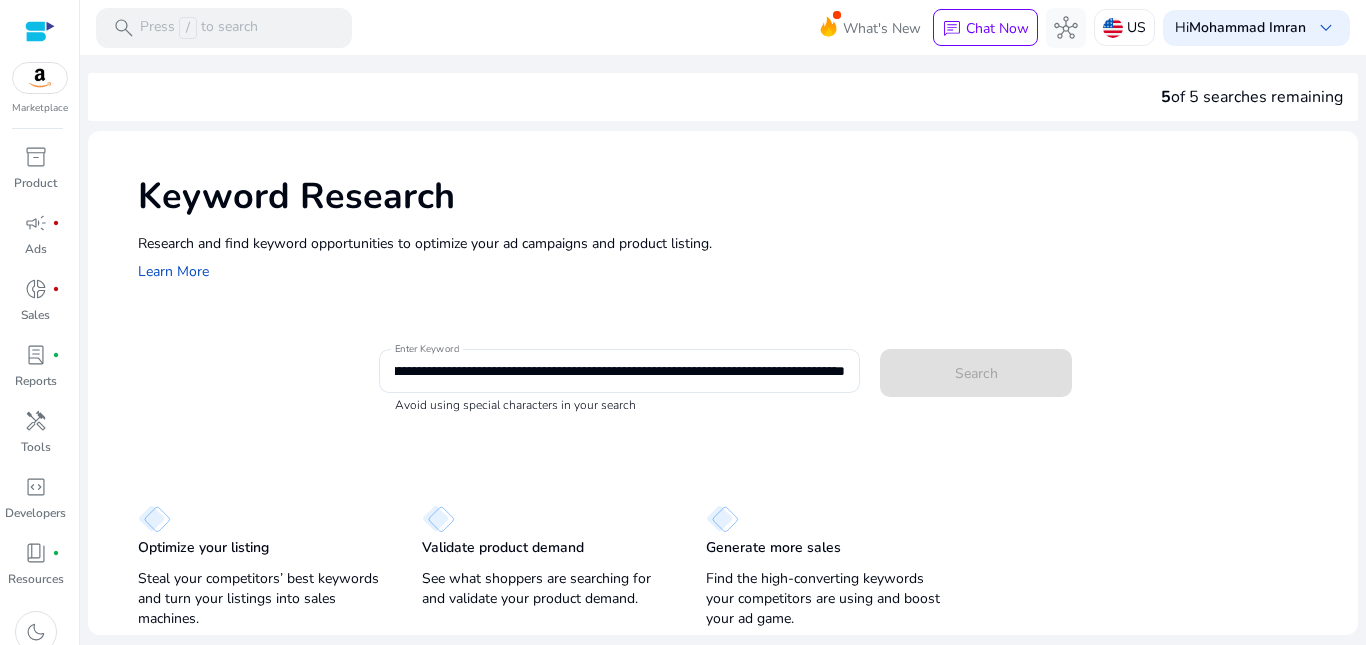 scroll, scrollTop: 0, scrollLeft: 0, axis: both 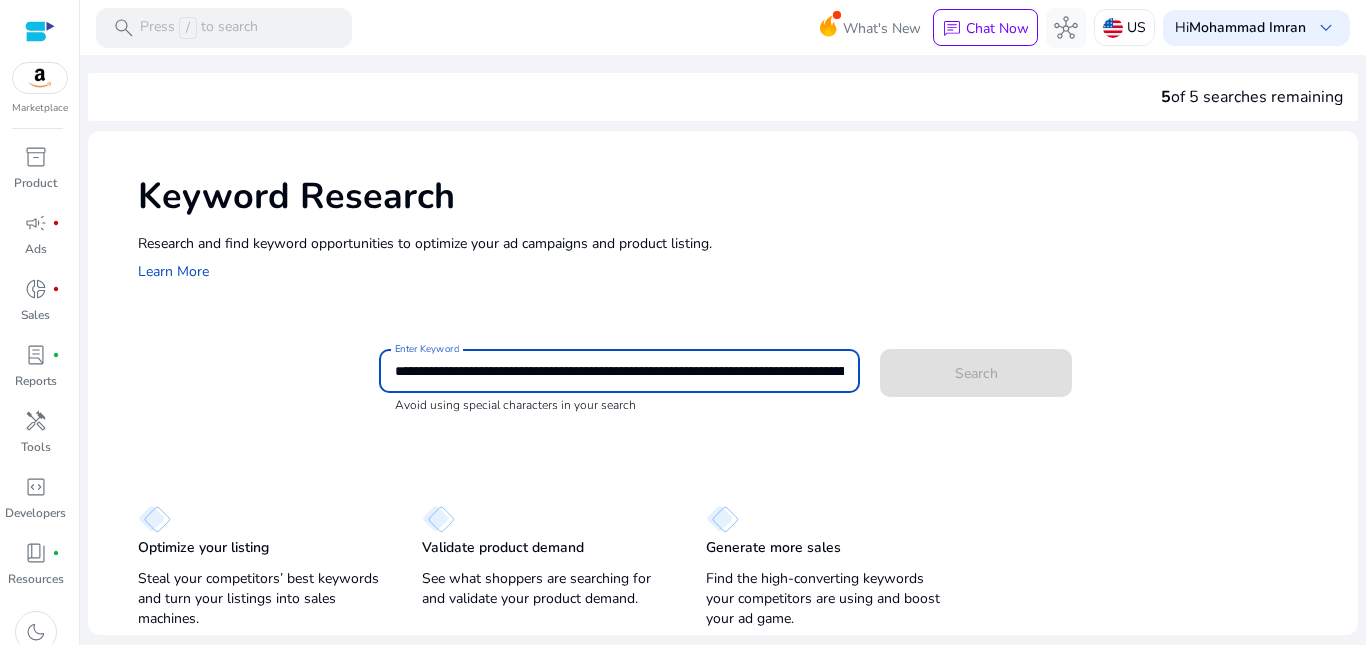 click on "**********" at bounding box center (620, 371) 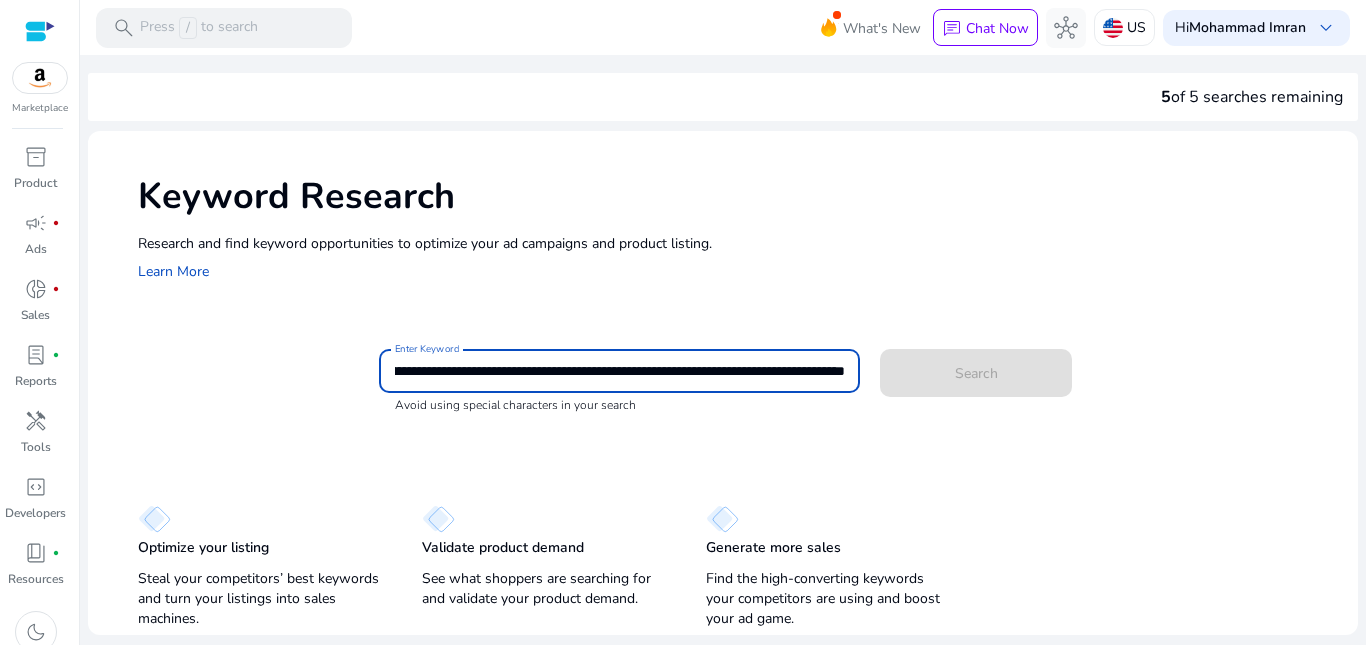 scroll, scrollTop: 0, scrollLeft: 536, axis: horizontal 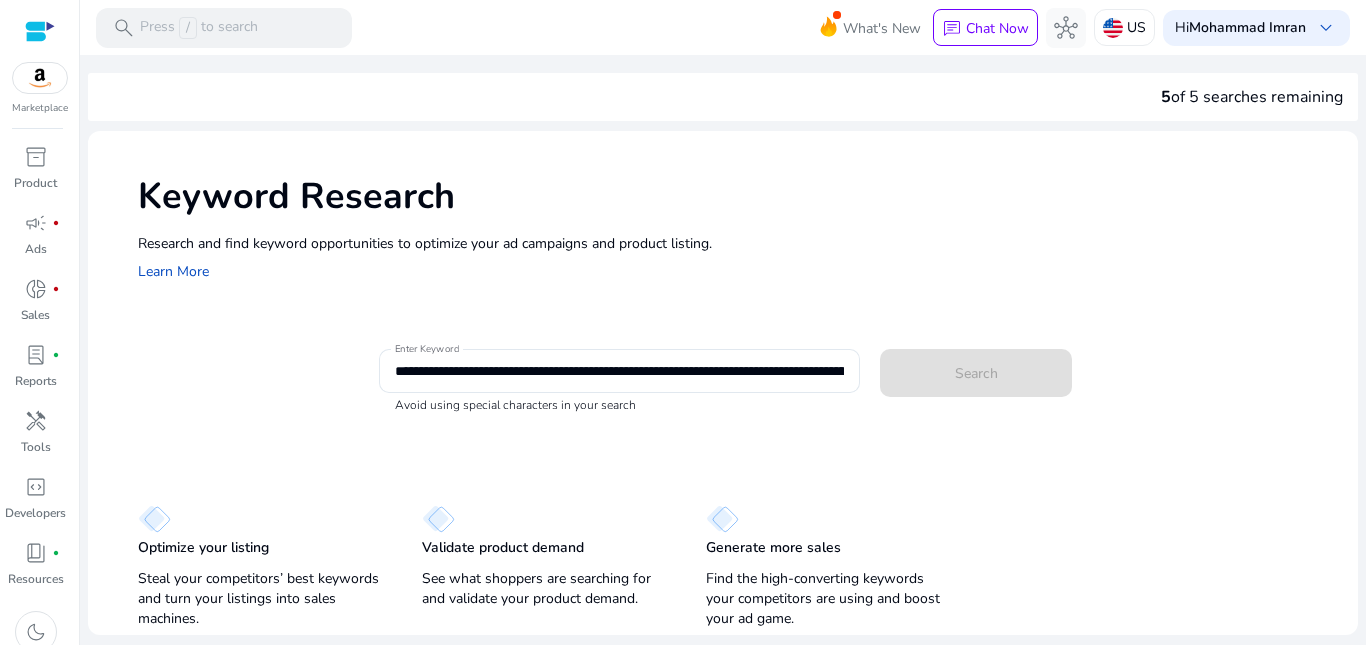 click on "**********" 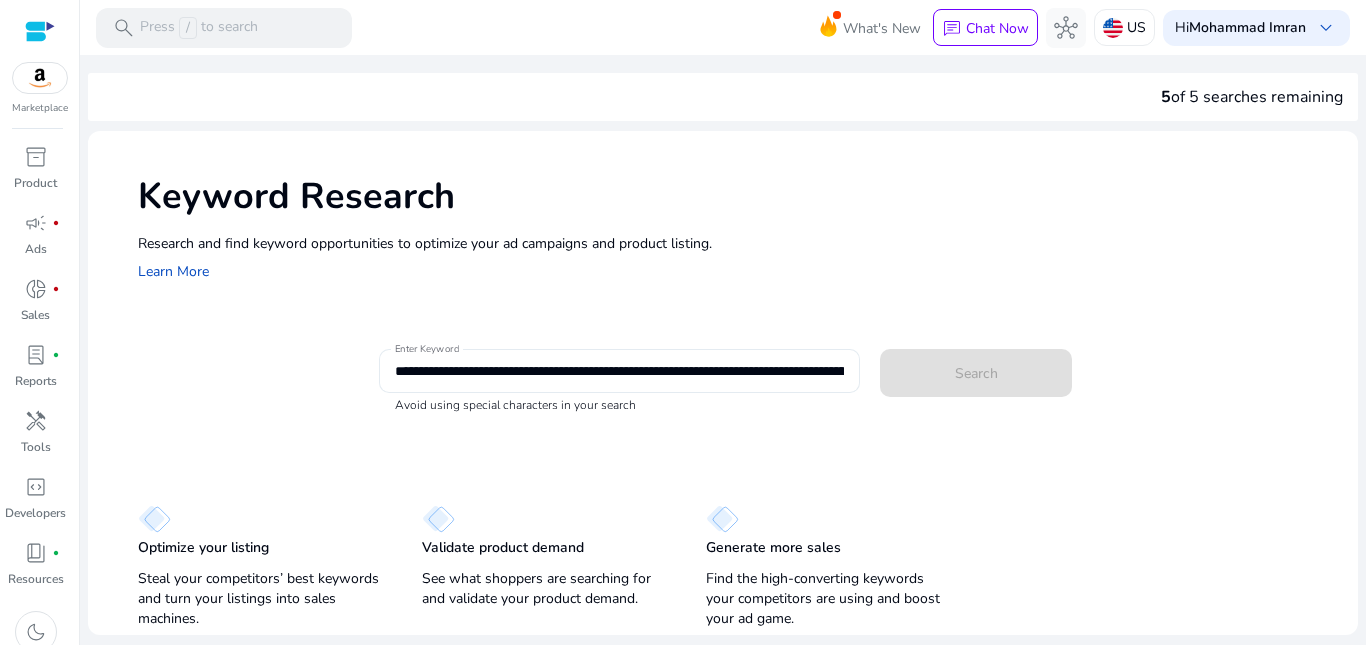 click on "**********" at bounding box center (620, 371) 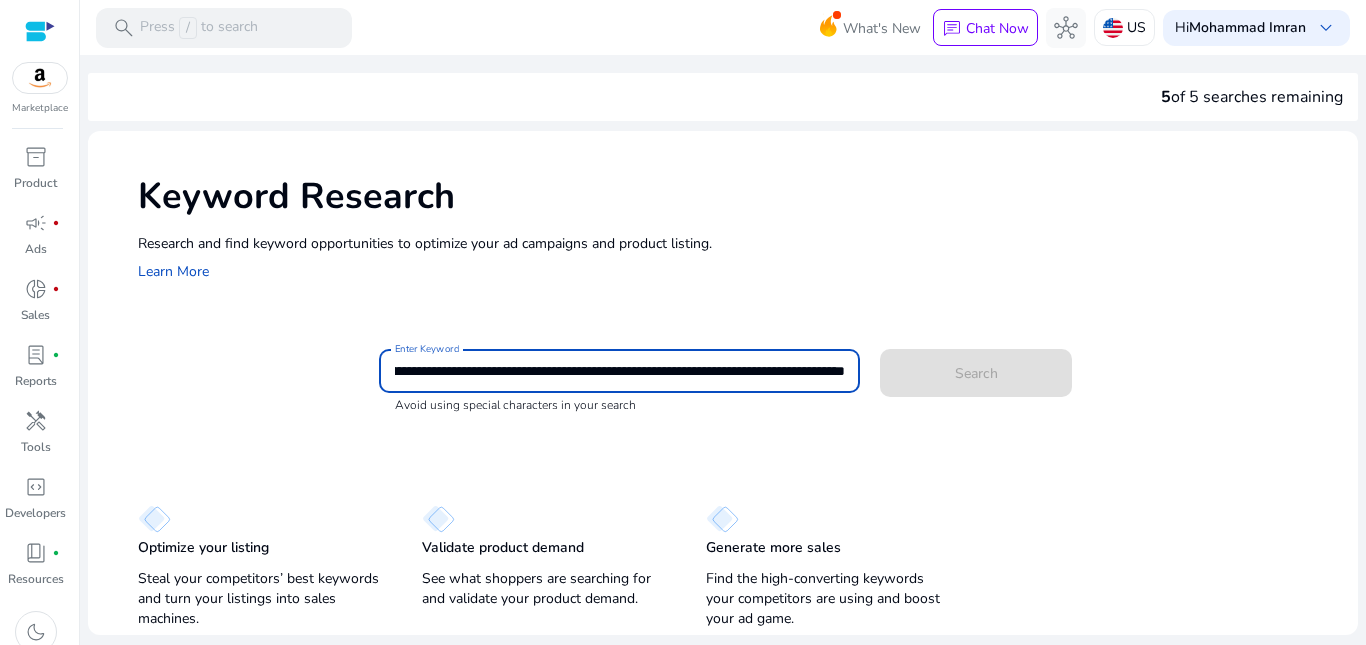 scroll, scrollTop: 0, scrollLeft: 536, axis: horizontal 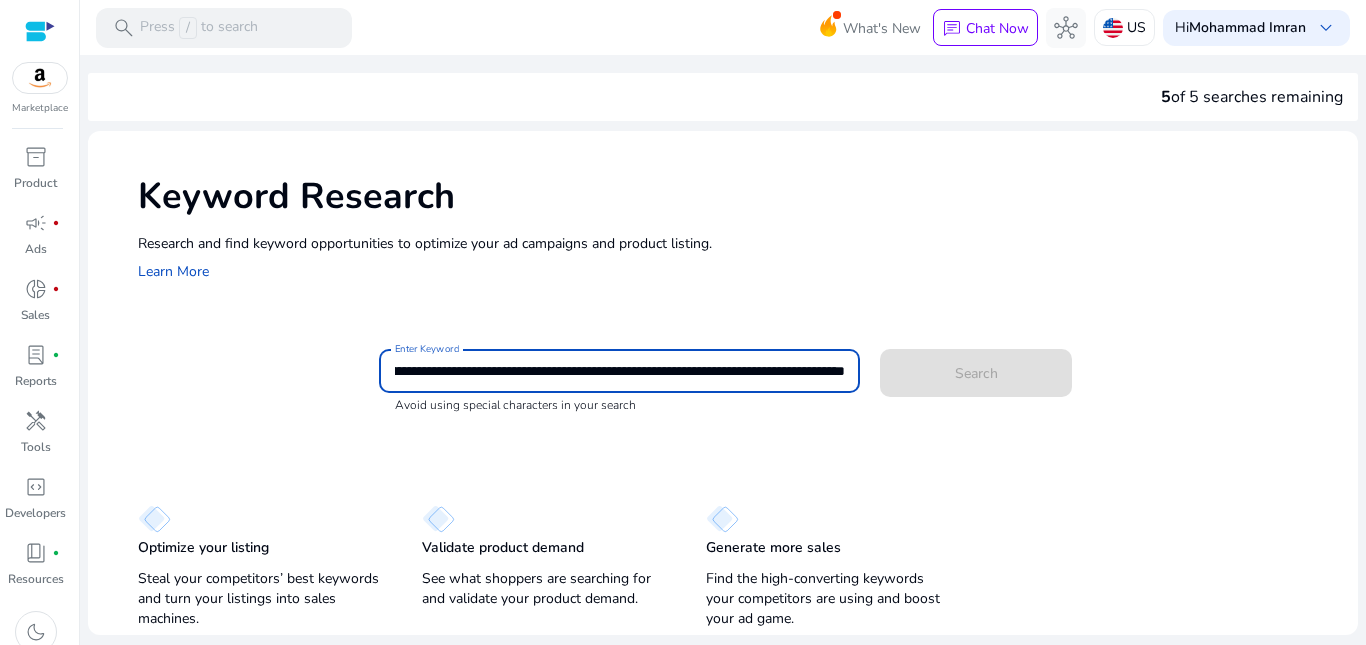 click on "**********" 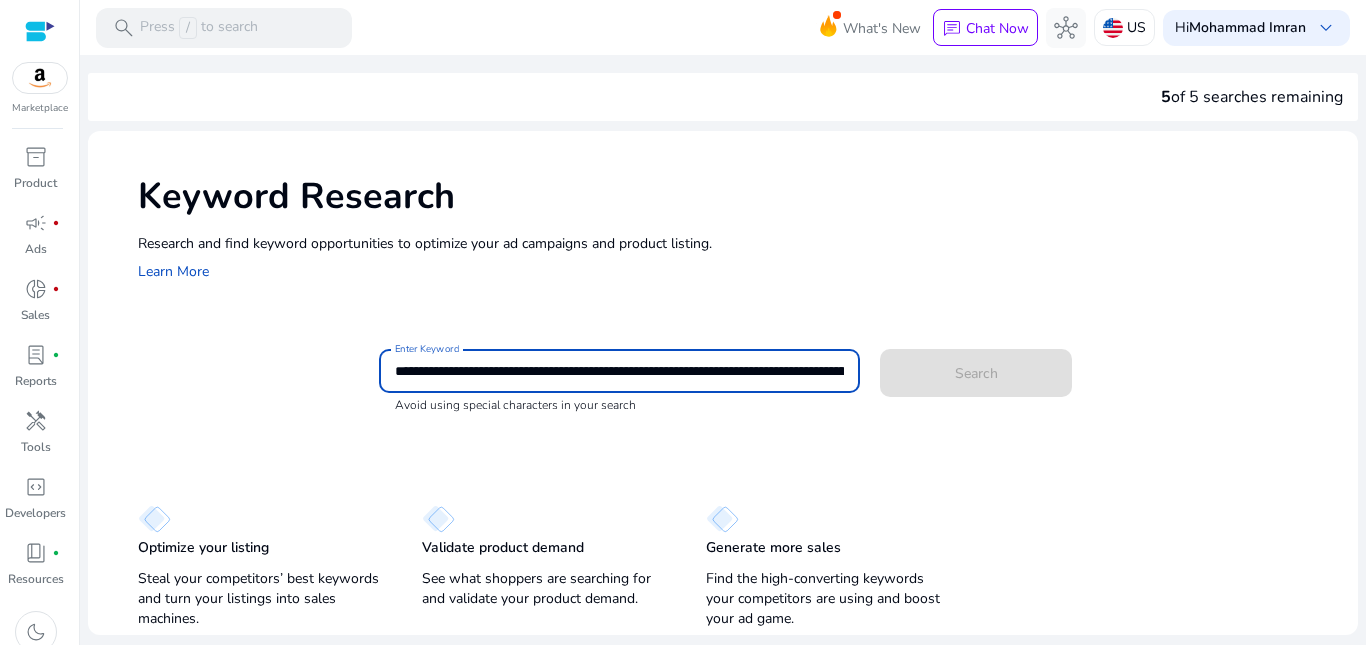 click on "**********" at bounding box center (620, 371) 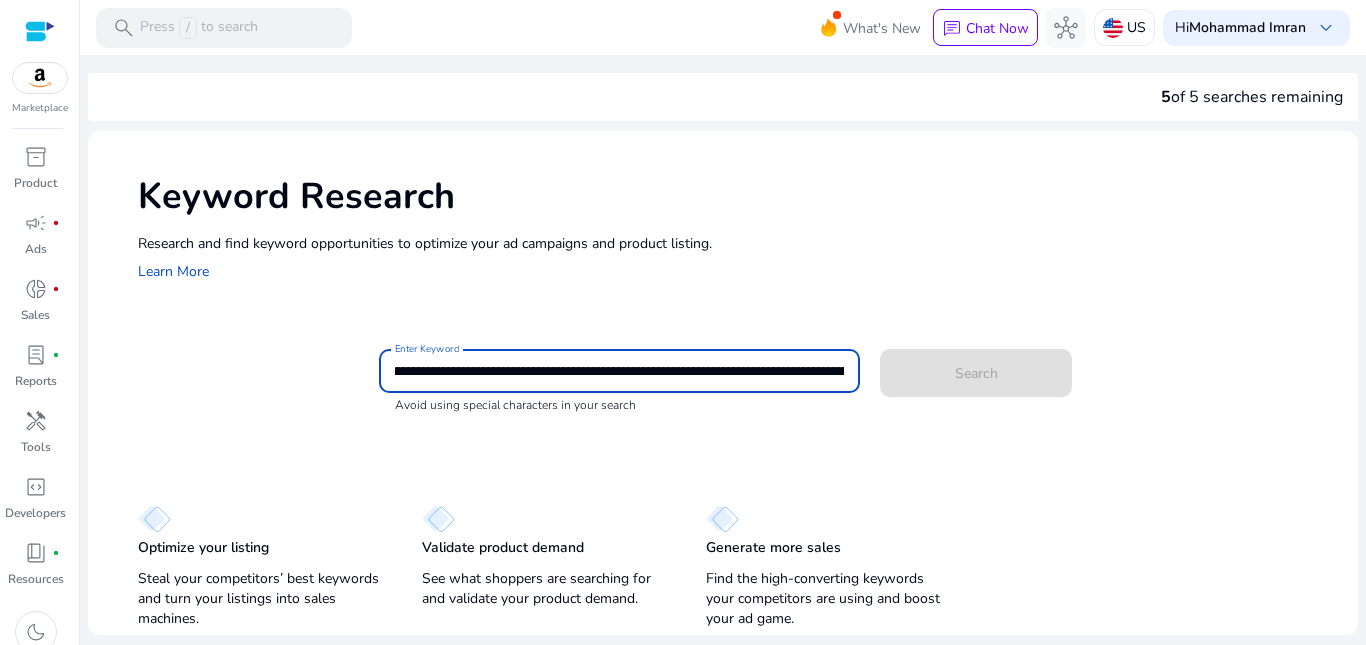scroll, scrollTop: 0, scrollLeft: 149, axis: horizontal 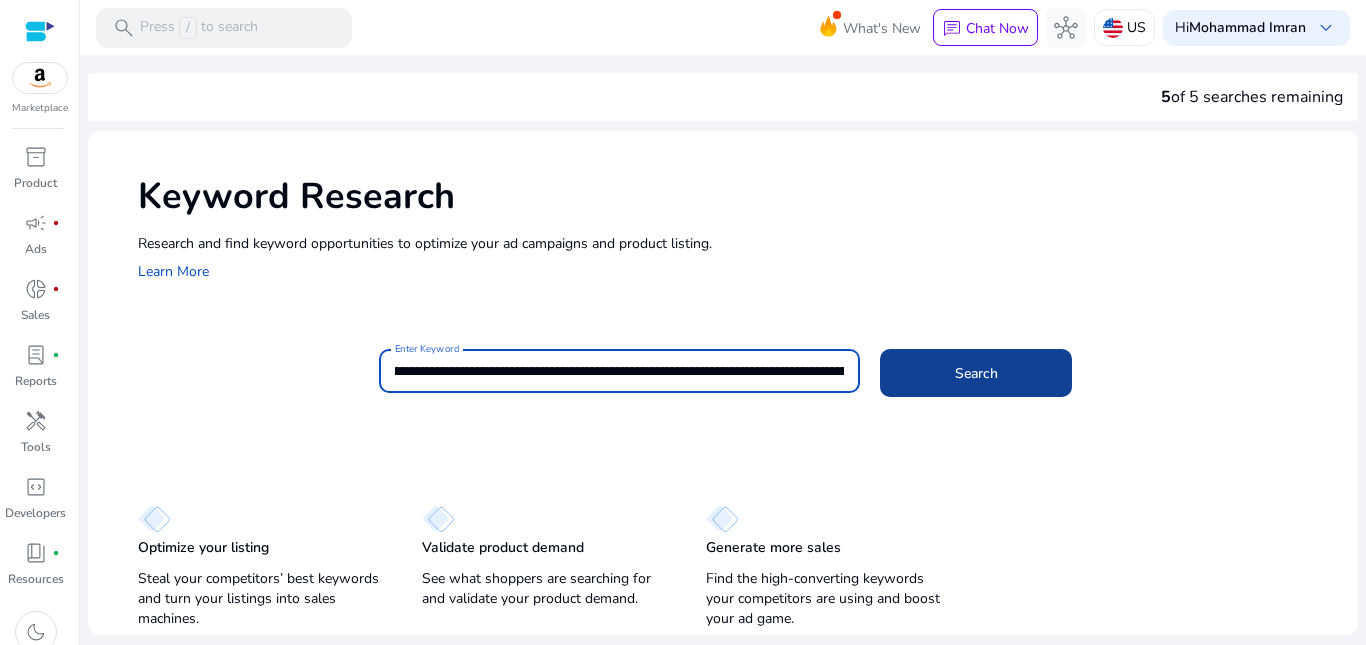 type on "**********" 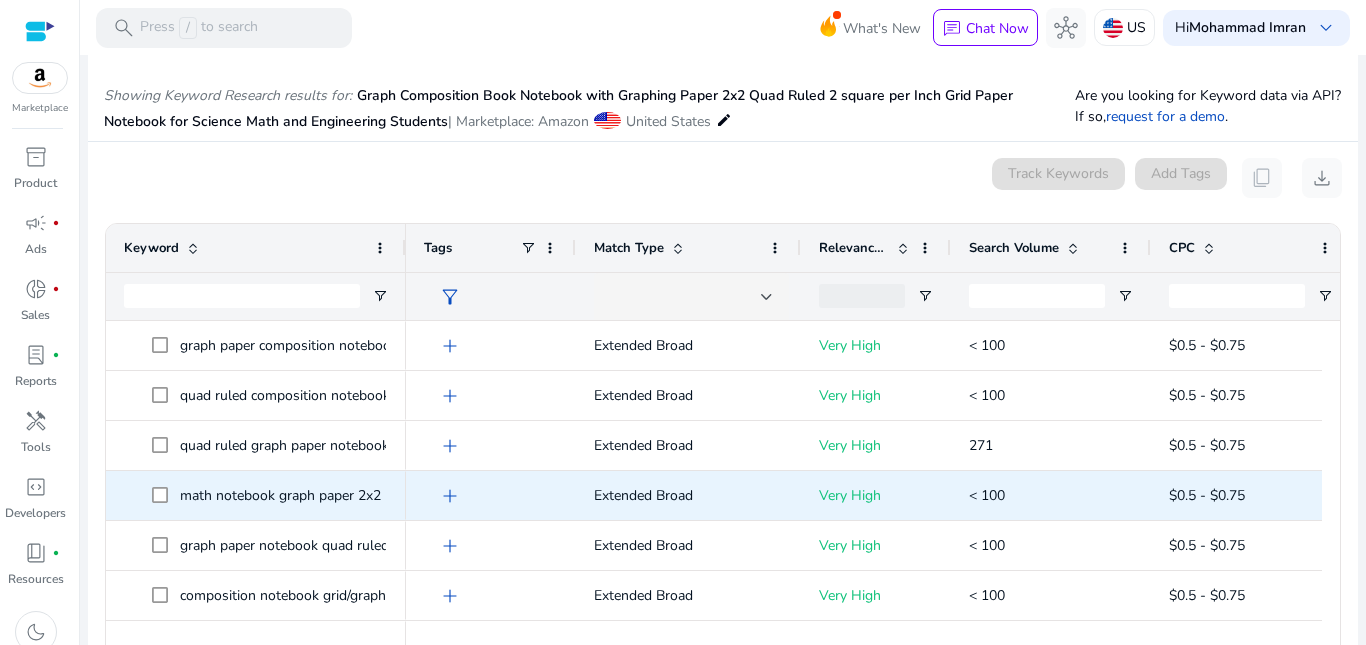 scroll, scrollTop: 279, scrollLeft: 0, axis: vertical 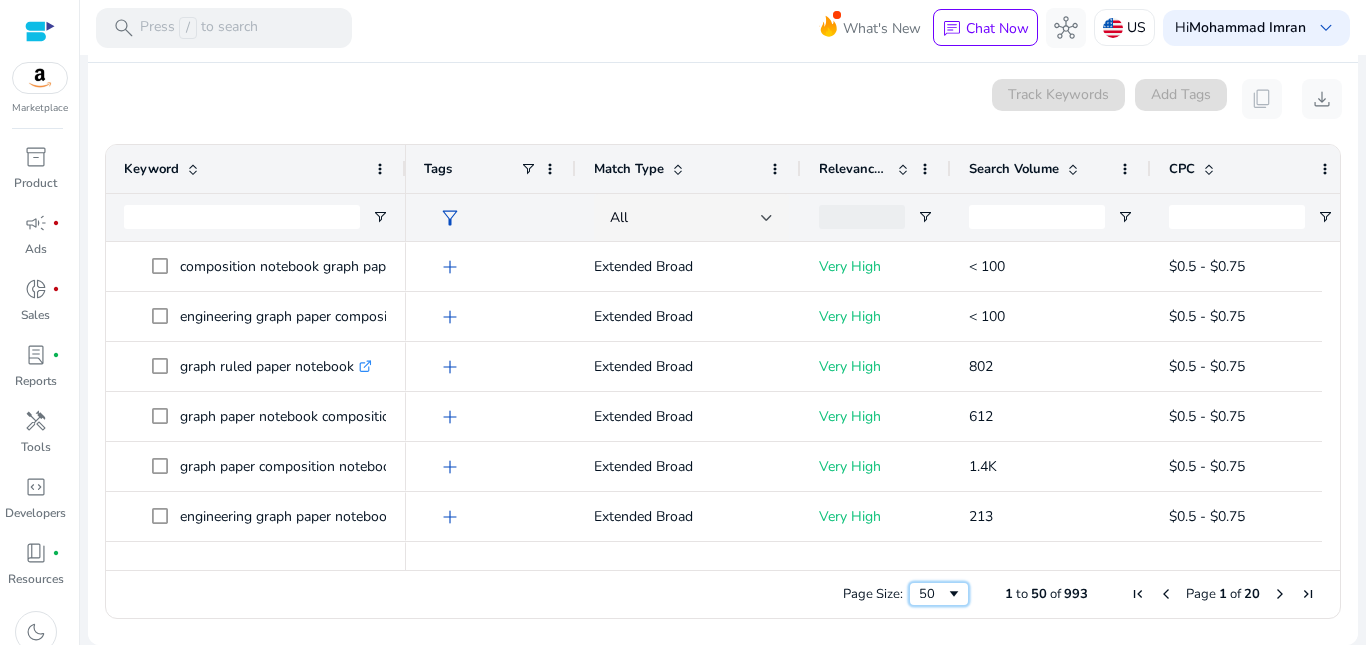 click at bounding box center [954, 594] 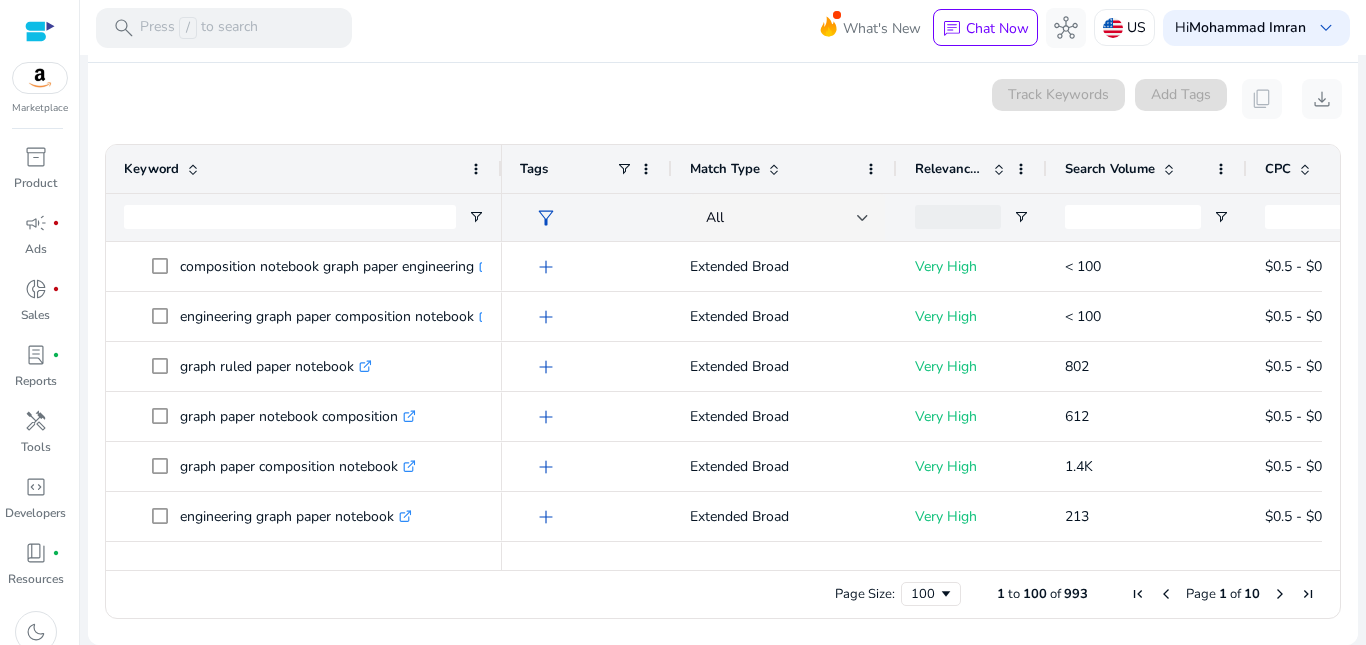 drag, startPoint x: 404, startPoint y: 163, endPoint x: 561, endPoint y: 190, distance: 159.30473 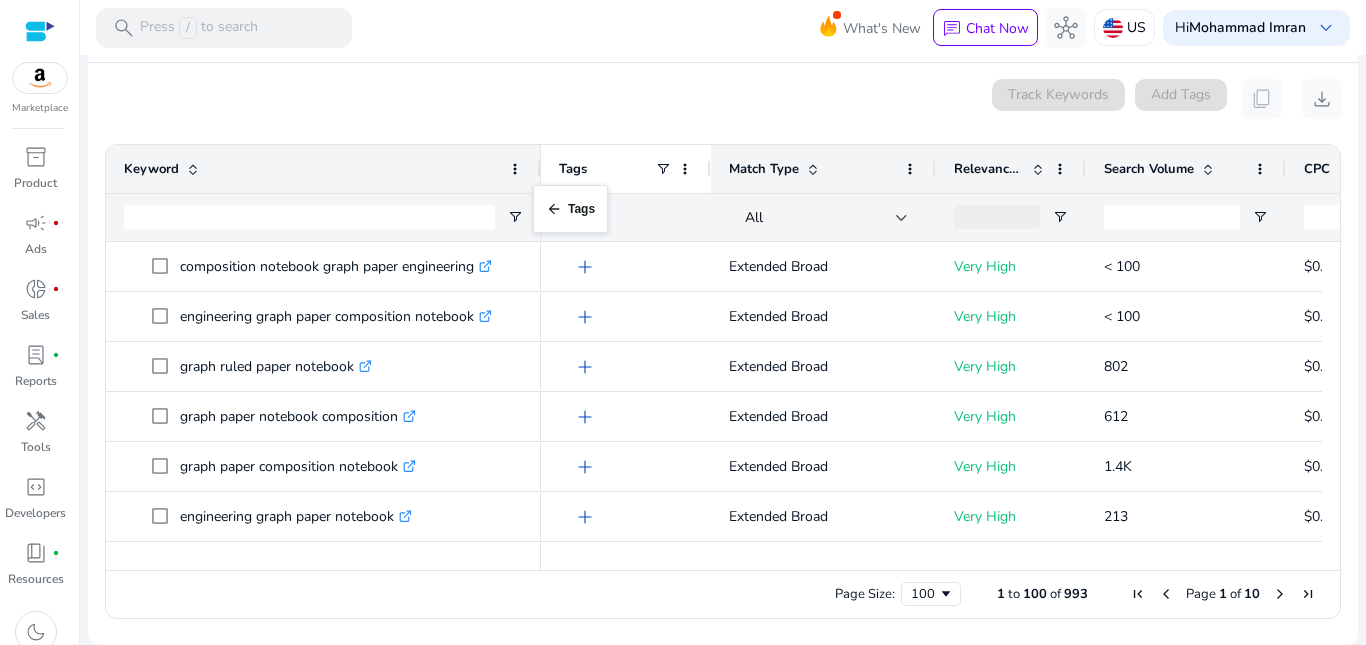 drag, startPoint x: 561, startPoint y: 190, endPoint x: 543, endPoint y: 197, distance: 19.313208 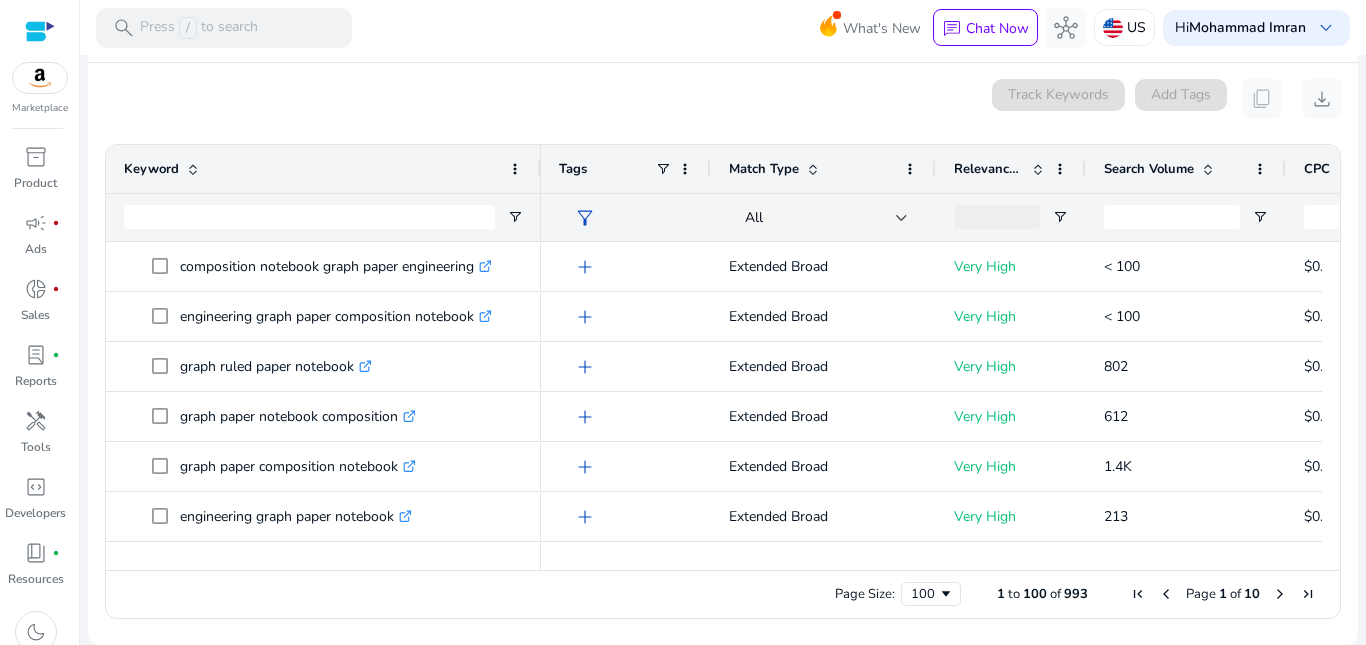 scroll, scrollTop: 0, scrollLeft: 259, axis: horizontal 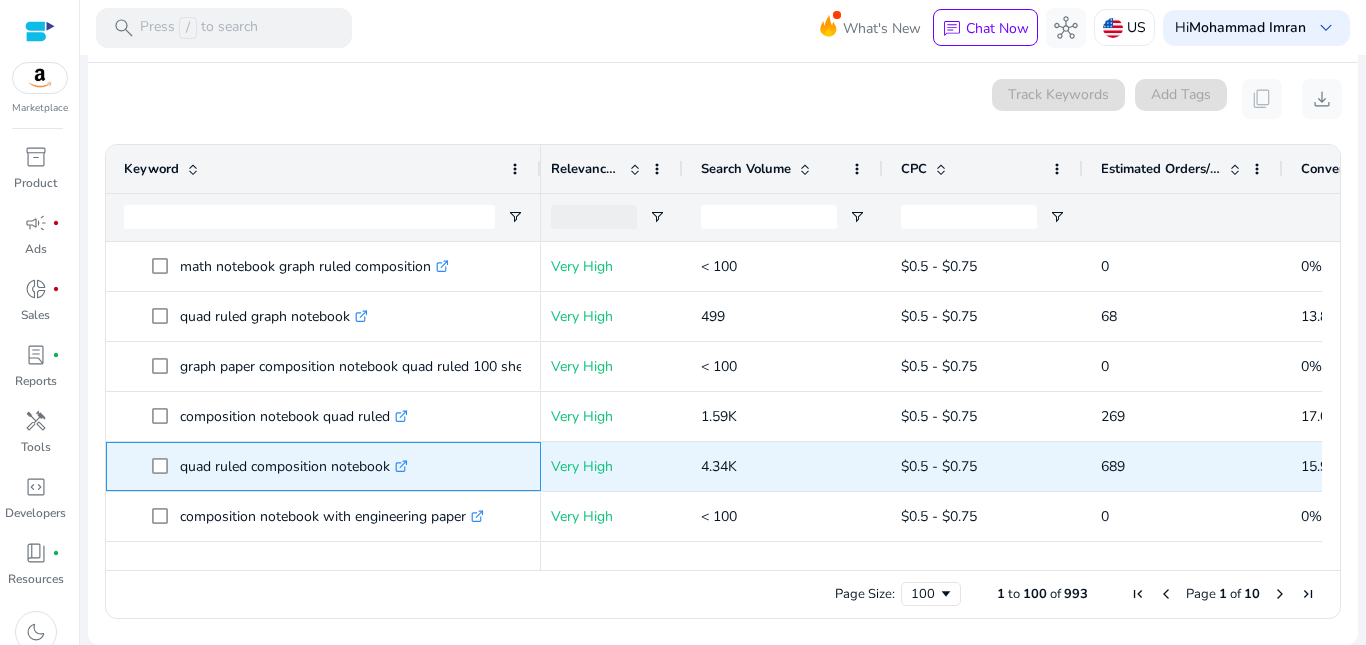 drag, startPoint x: 176, startPoint y: 481, endPoint x: 387, endPoint y: 457, distance: 212.36055 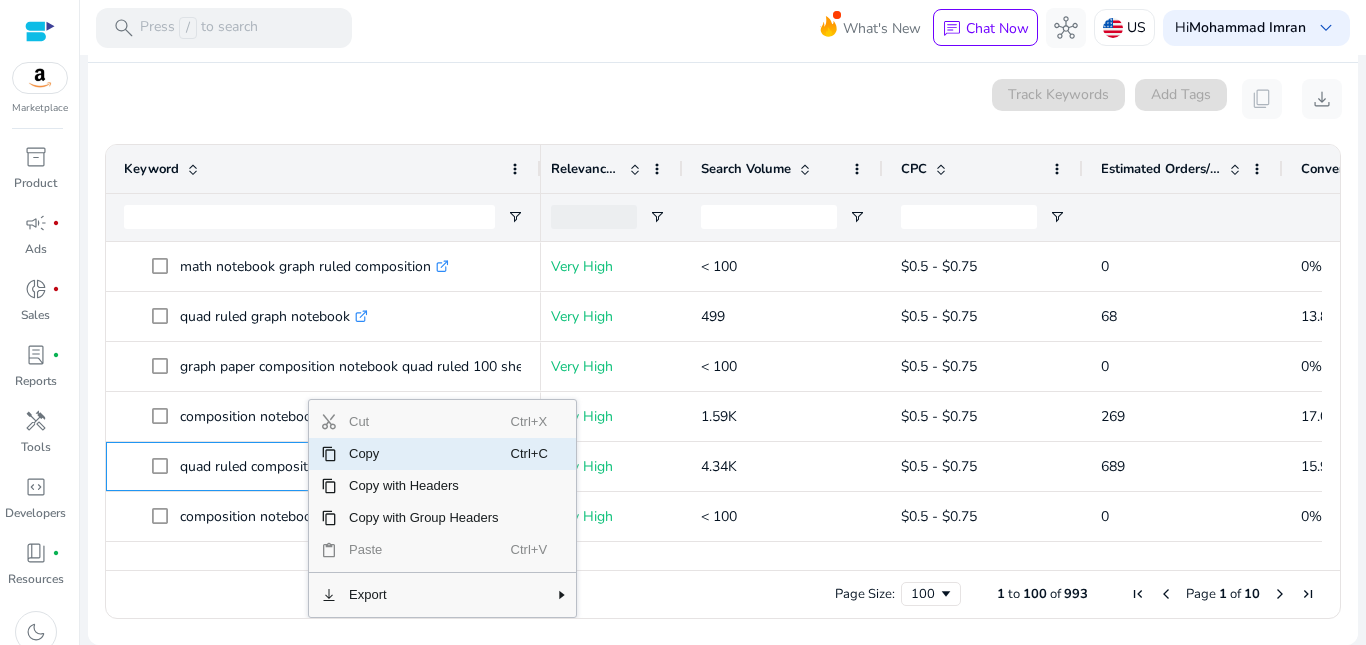 click on "Copy" at bounding box center [424, 454] 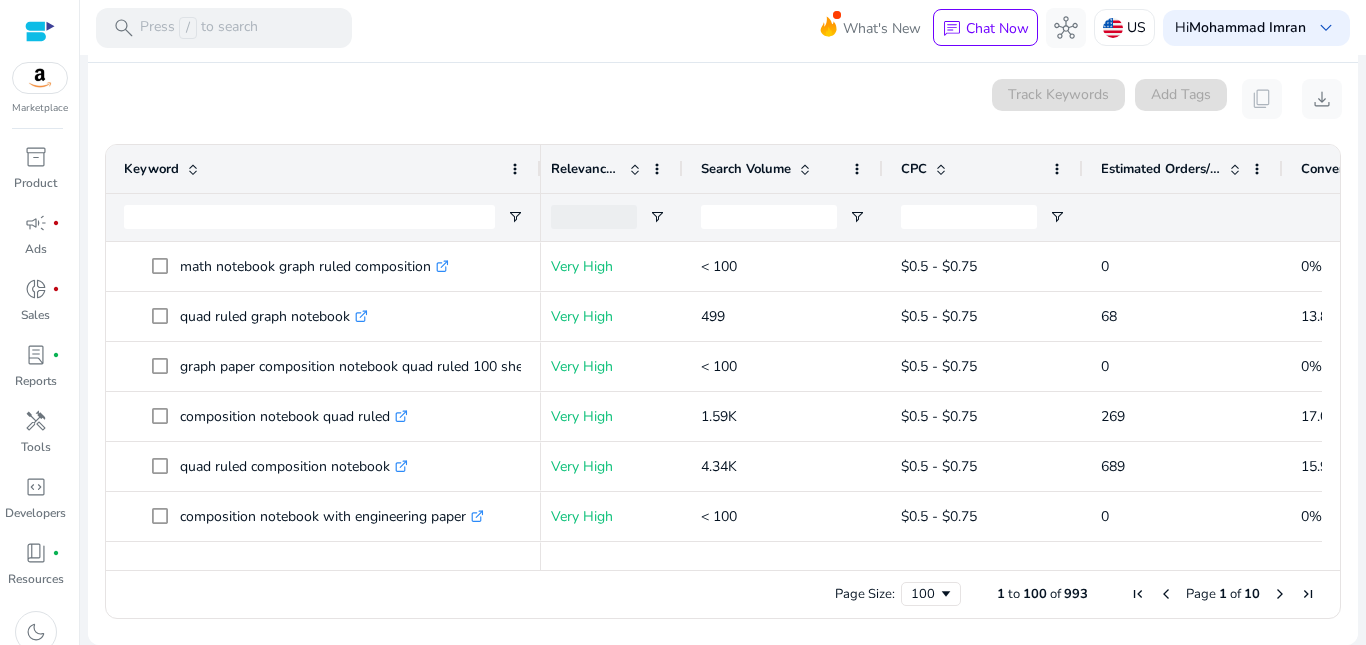 click on "0 keyword(s) selected   Track Keywords   Add Tags   content_copy   download" at bounding box center (723, 99) 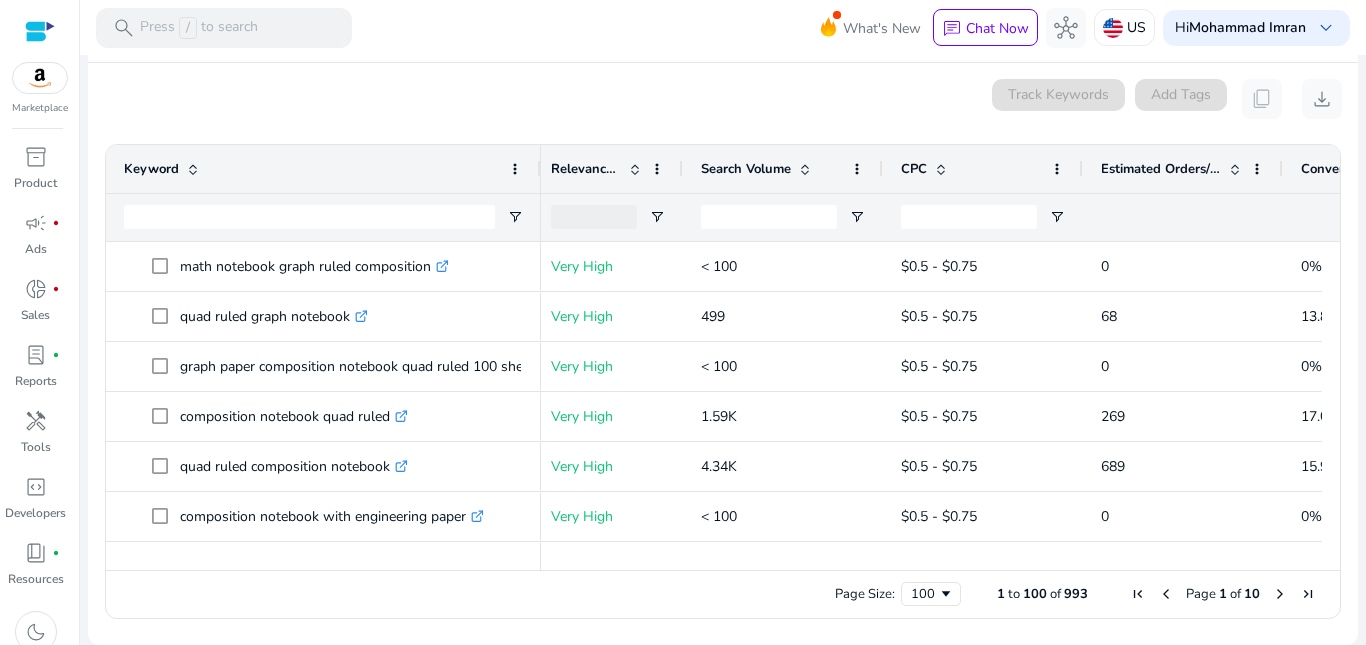 drag, startPoint x: 784, startPoint y: 561, endPoint x: 880, endPoint y: 577, distance: 97.3242 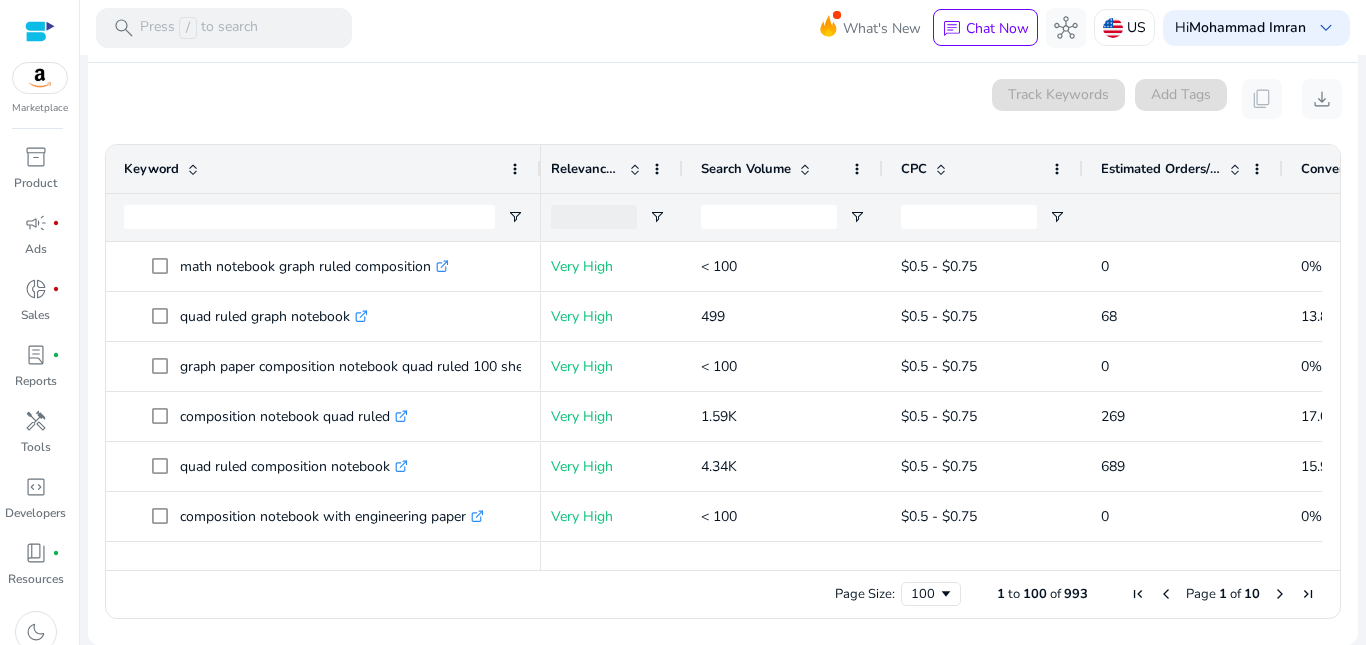 drag, startPoint x: 1115, startPoint y: 570, endPoint x: 1172, endPoint y: 570, distance: 57 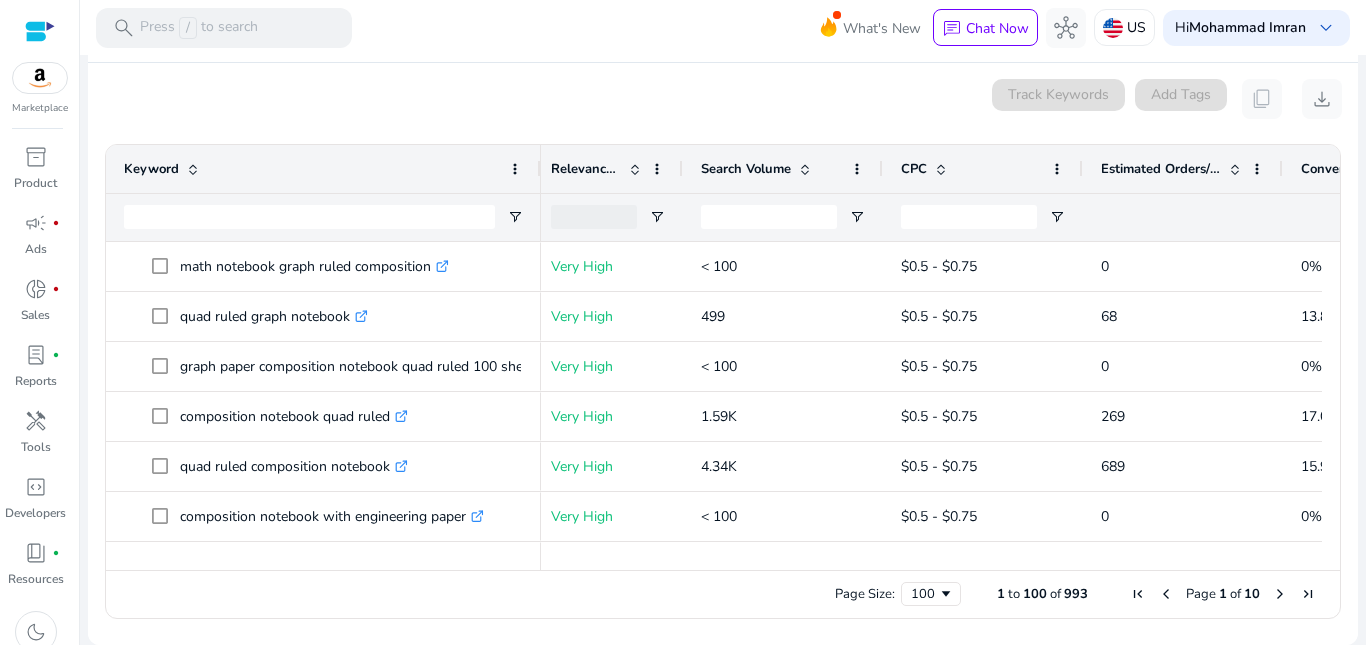 scroll, scrollTop: 0, scrollLeft: 513, axis: horizontal 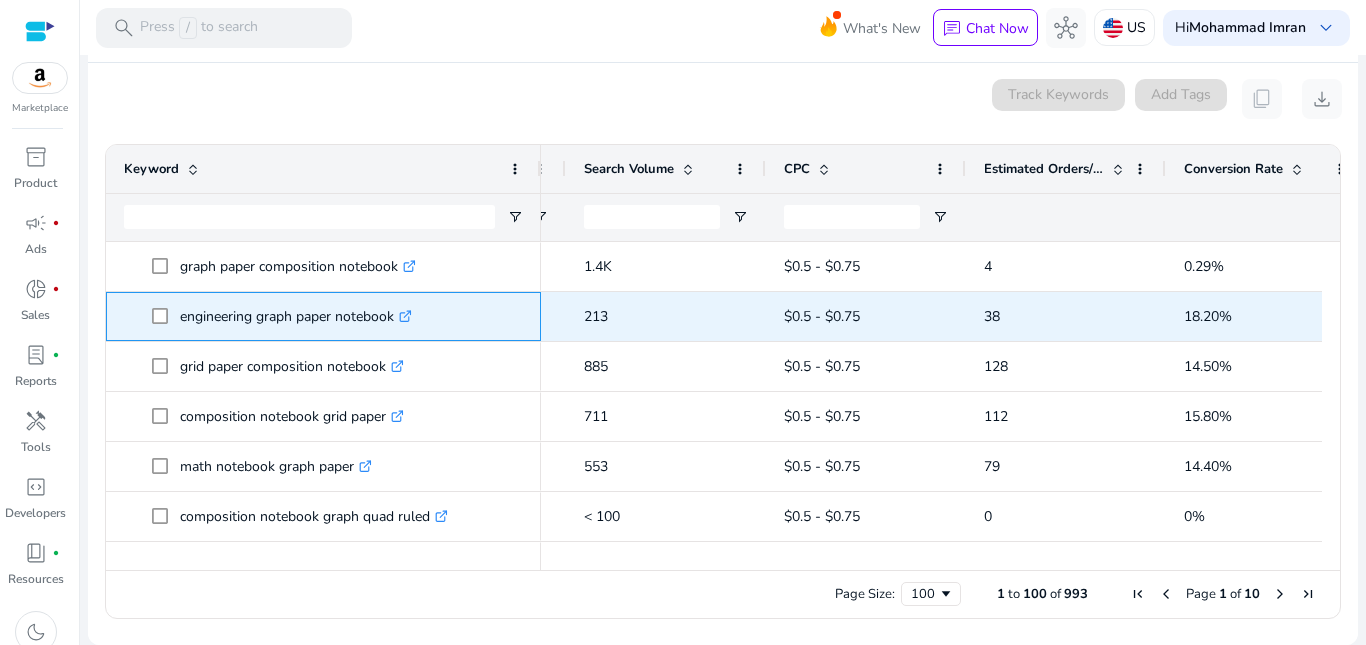 drag, startPoint x: 397, startPoint y: 328, endPoint x: 182, endPoint y: 332, distance: 215.0372 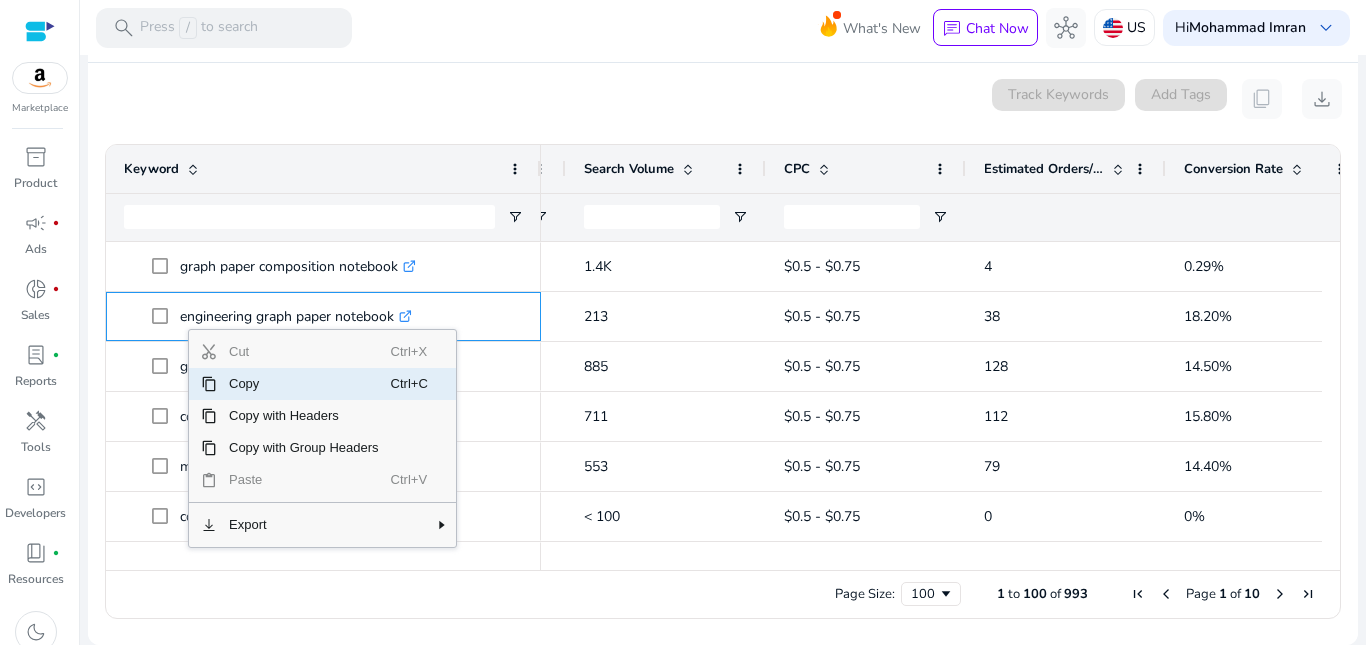 click on "Copy" at bounding box center (304, 384) 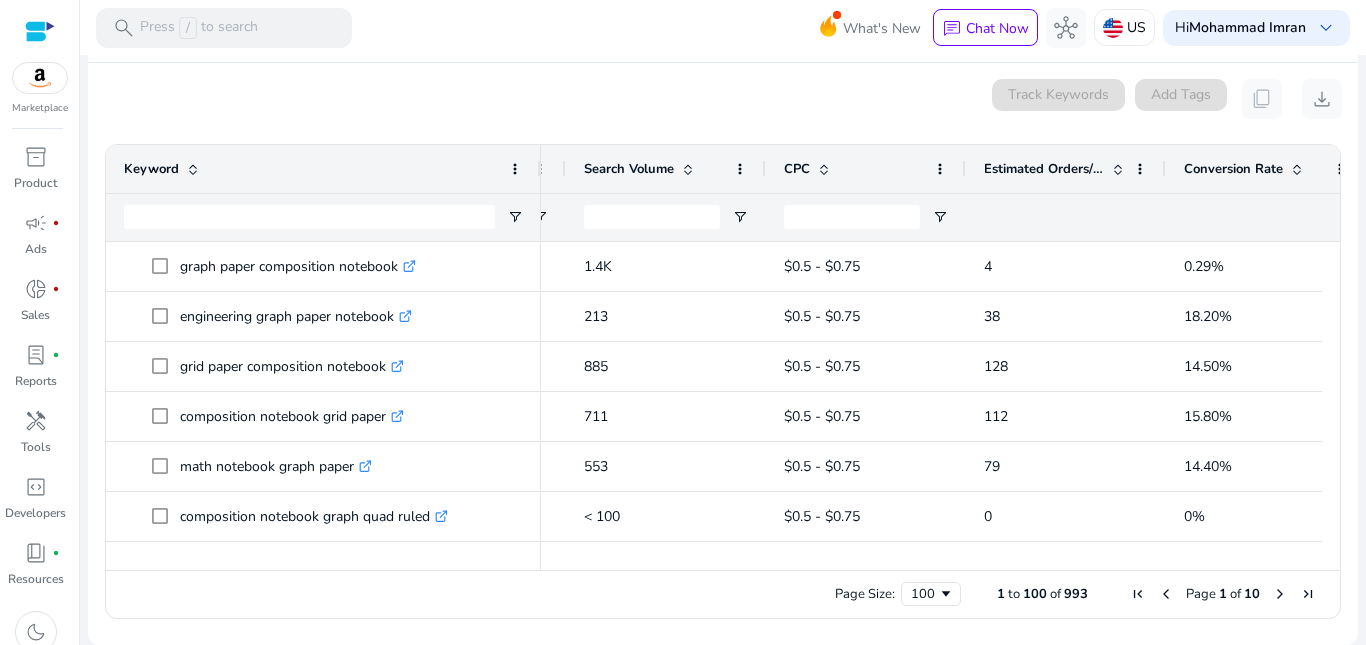 click on "**********" 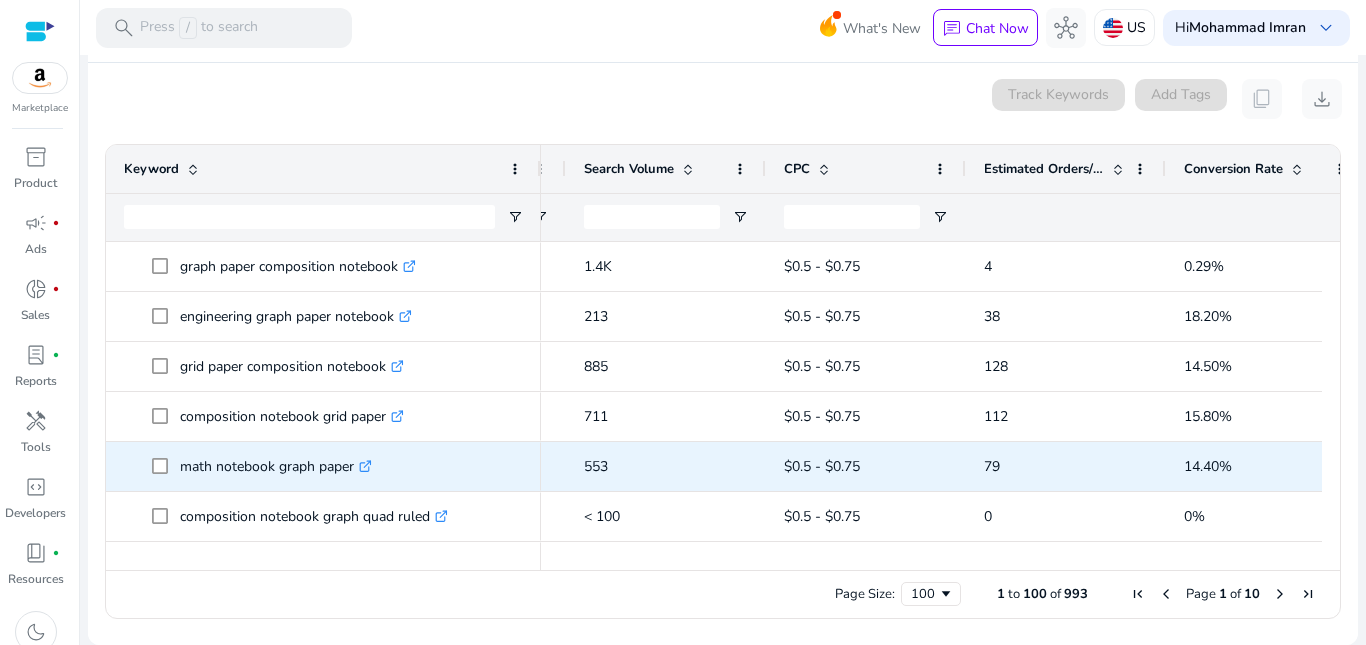 scroll, scrollTop: 800, scrollLeft: 0, axis: vertical 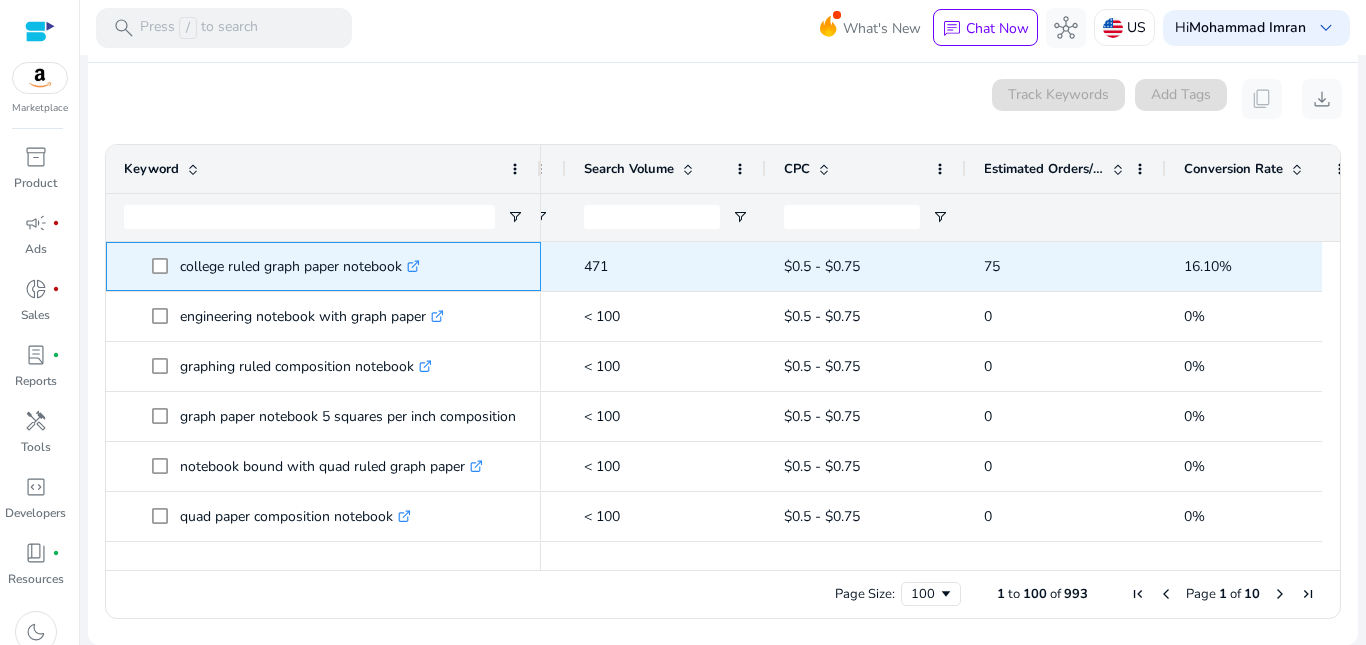 drag, startPoint x: 177, startPoint y: 277, endPoint x: 401, endPoint y: 277, distance: 224 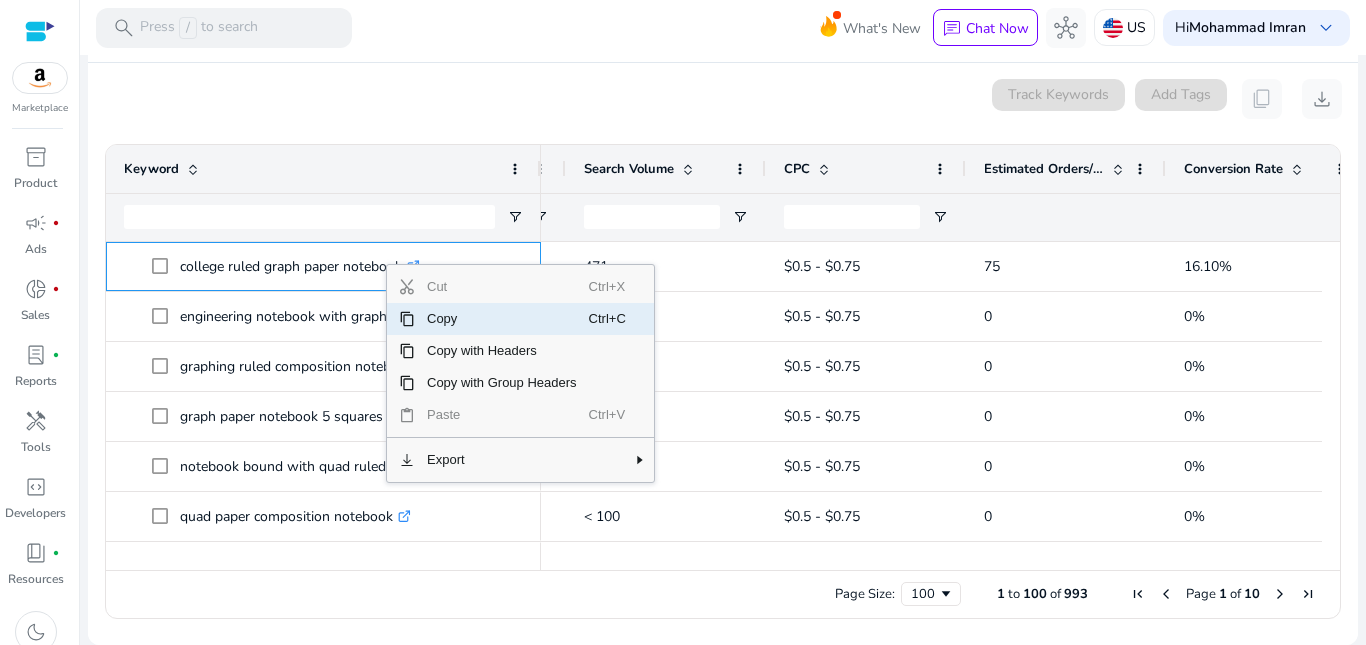 click on "Copy" at bounding box center (502, 319) 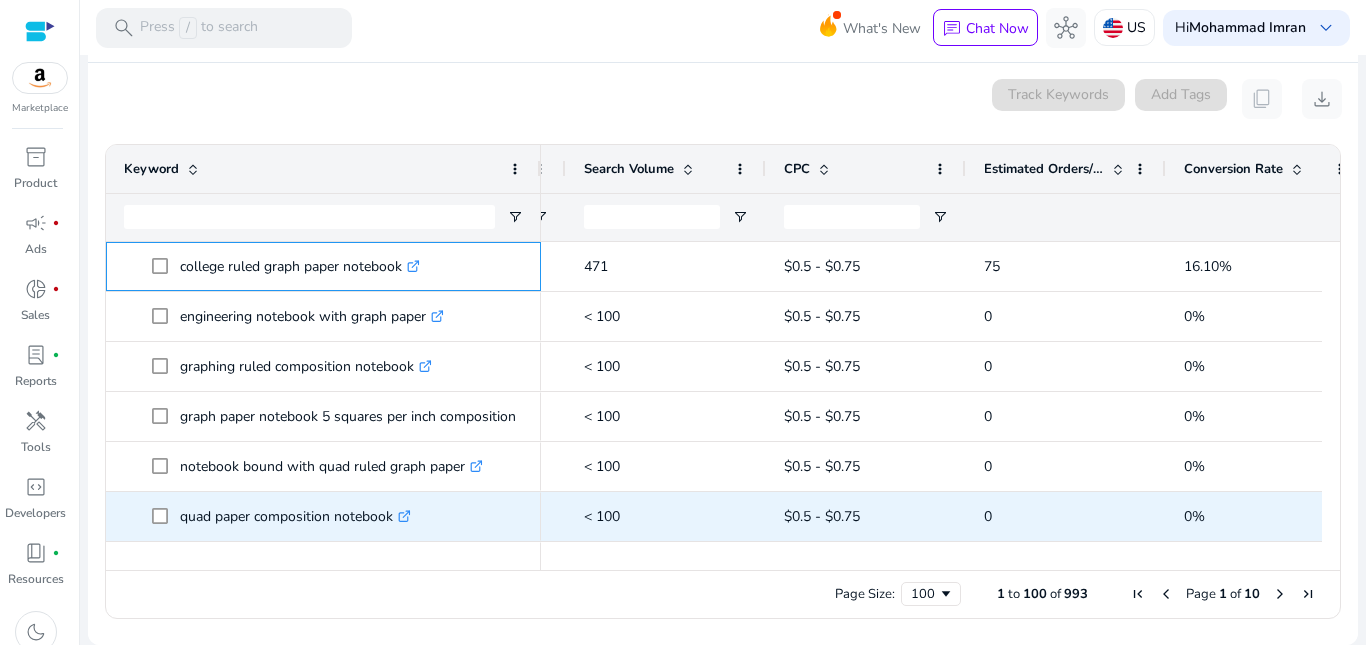 scroll, scrollTop: 2100, scrollLeft: 0, axis: vertical 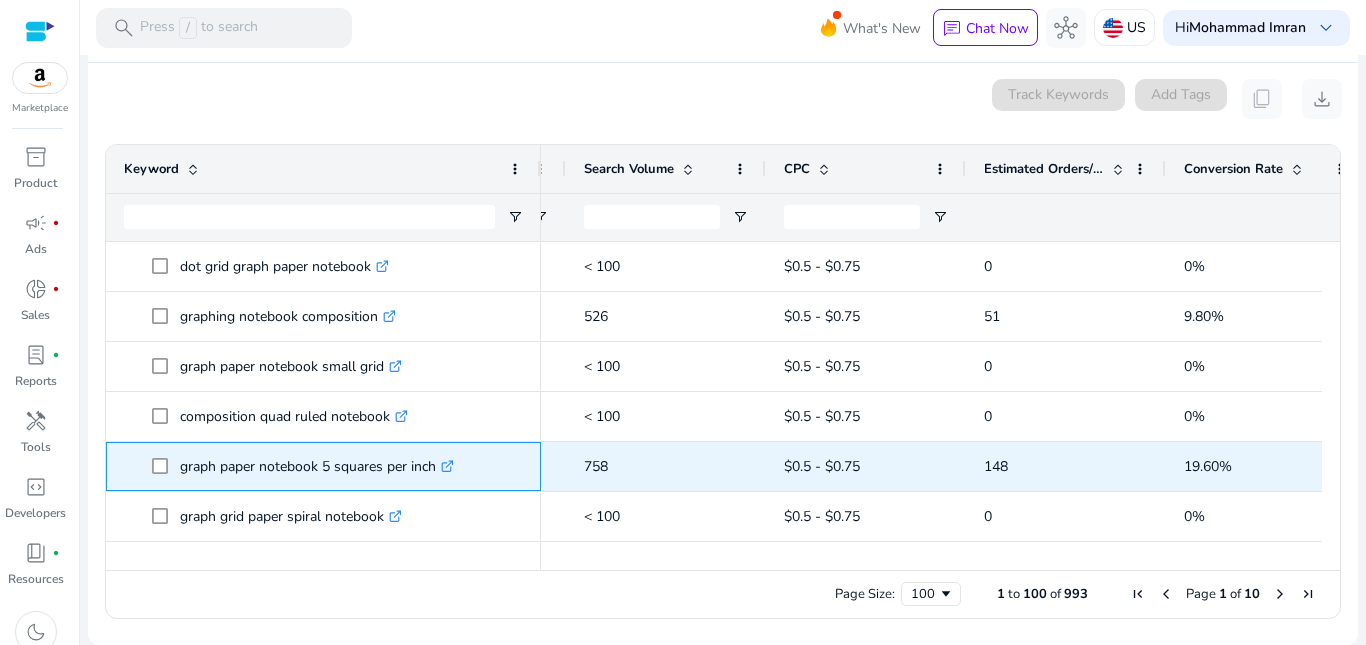 drag, startPoint x: 176, startPoint y: 472, endPoint x: 435, endPoint y: 476, distance: 259.03088 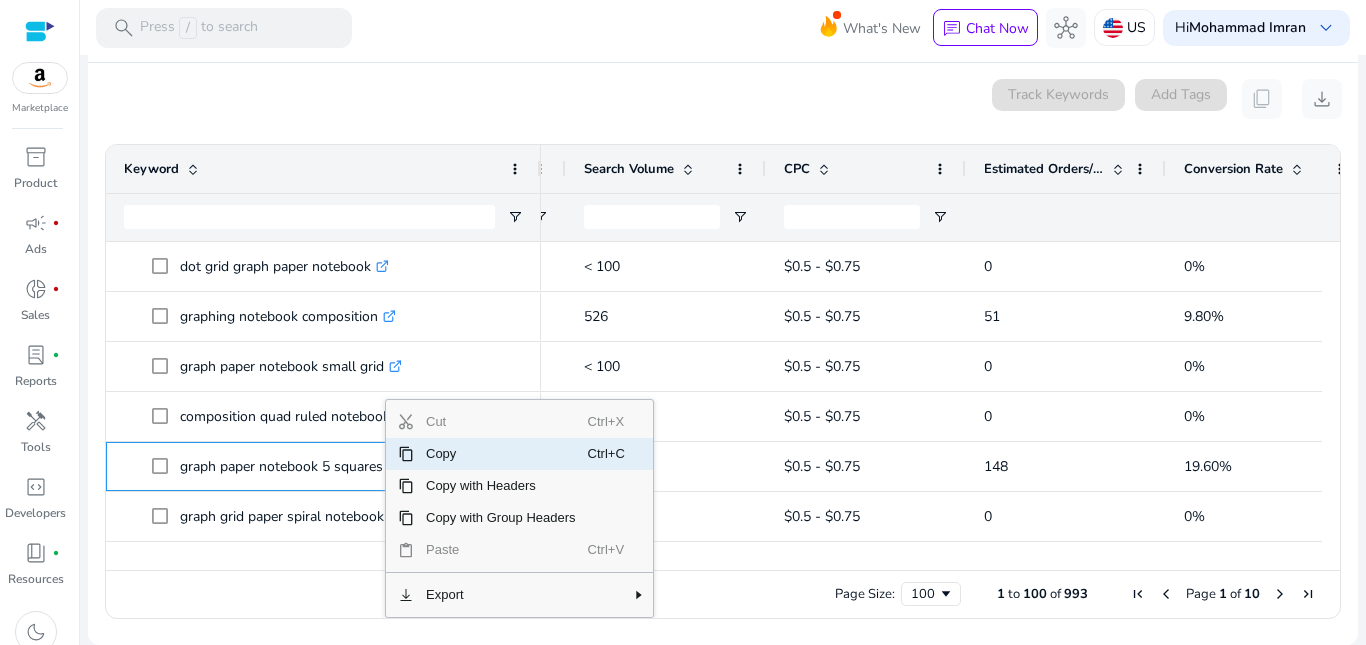 click on "Copy" at bounding box center [501, 454] 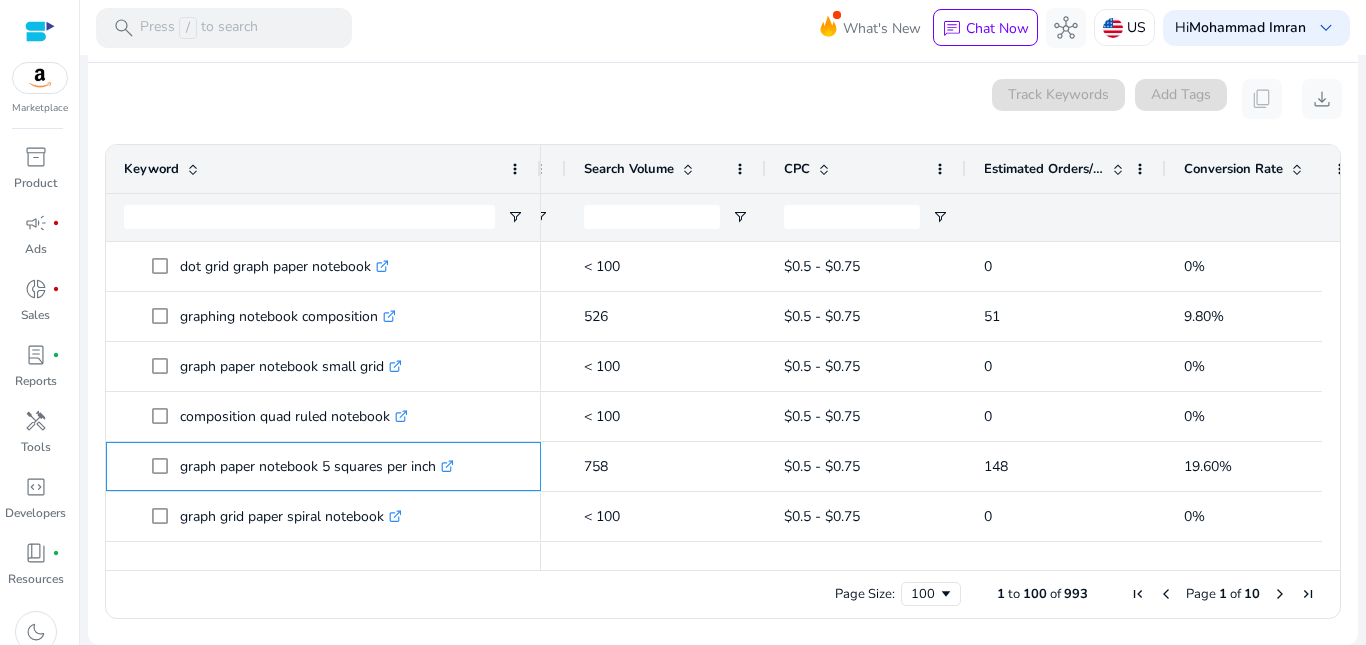 scroll, scrollTop: 3800, scrollLeft: 0, axis: vertical 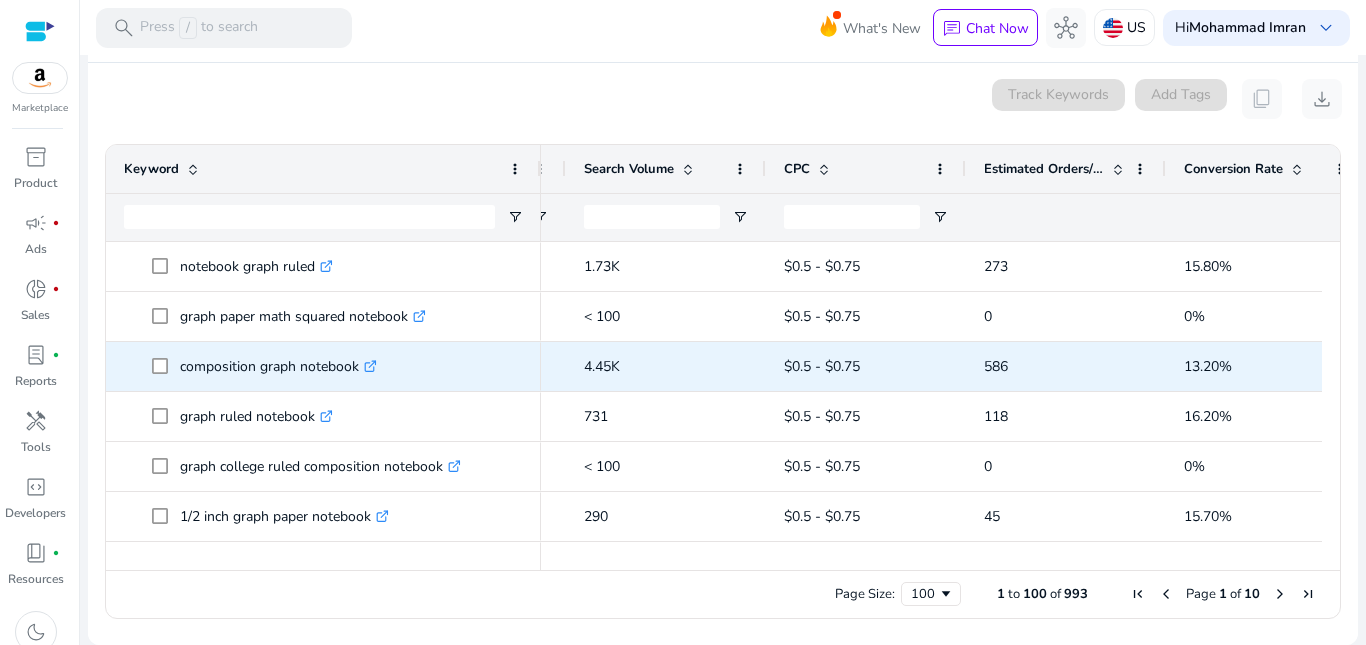 click 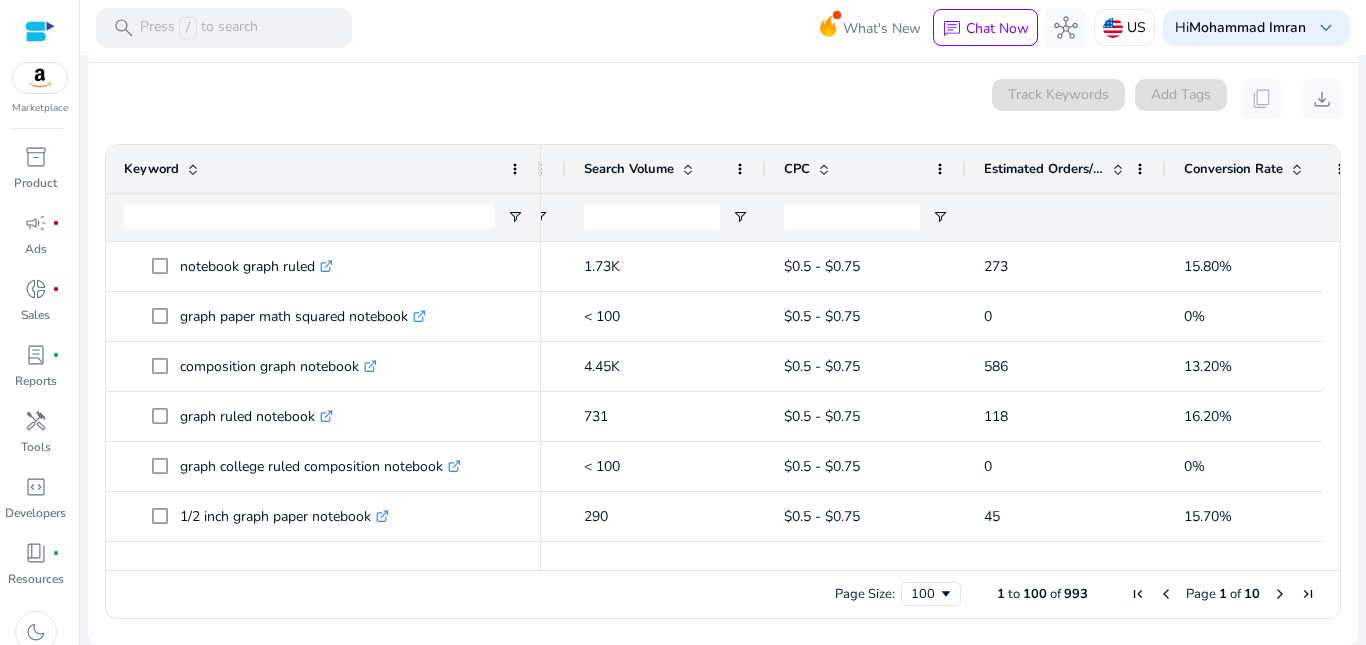 drag, startPoint x: 1012, startPoint y: 572, endPoint x: 1005, endPoint y: 556, distance: 17.464249 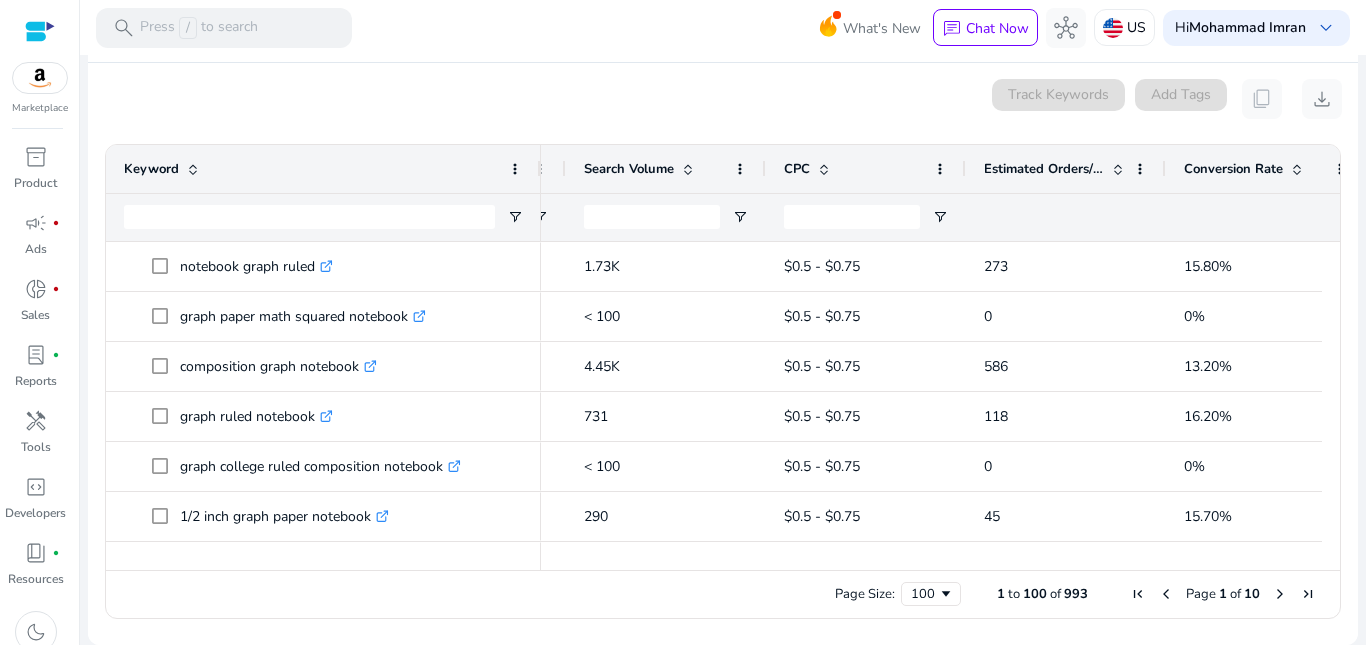 scroll, scrollTop: 0, scrollLeft: 452, axis: horizontal 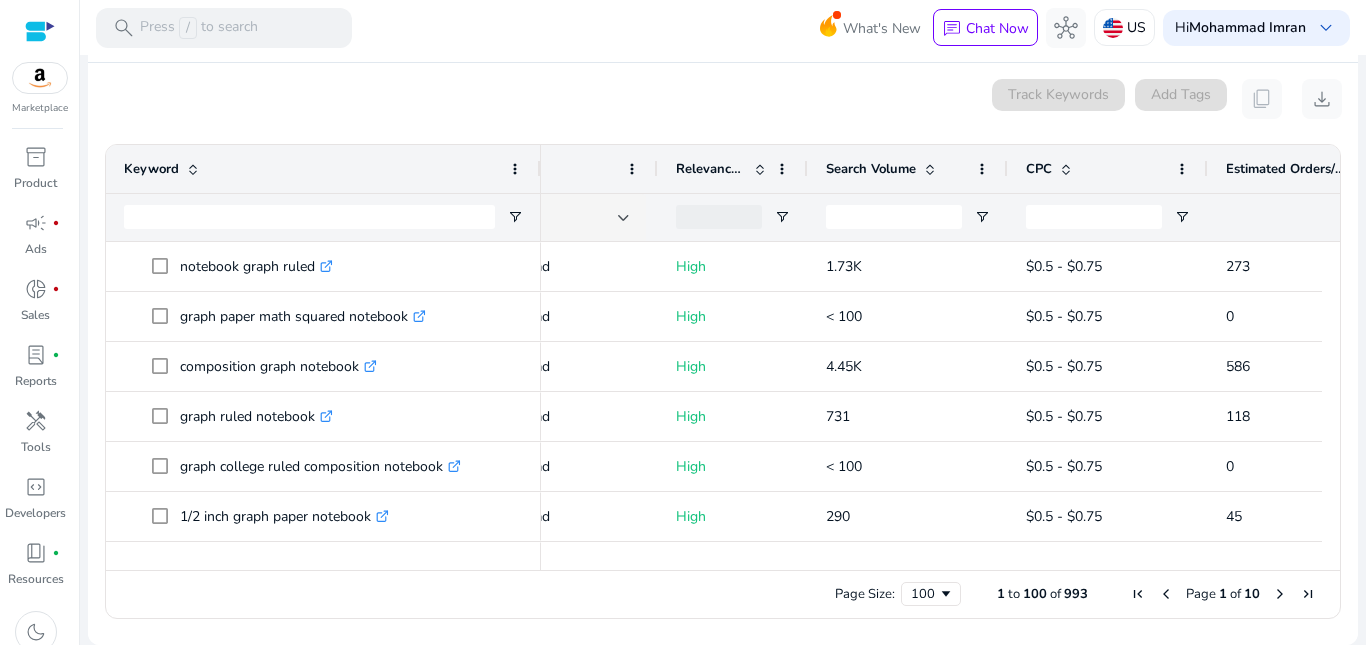 click at bounding box center (760, 169) 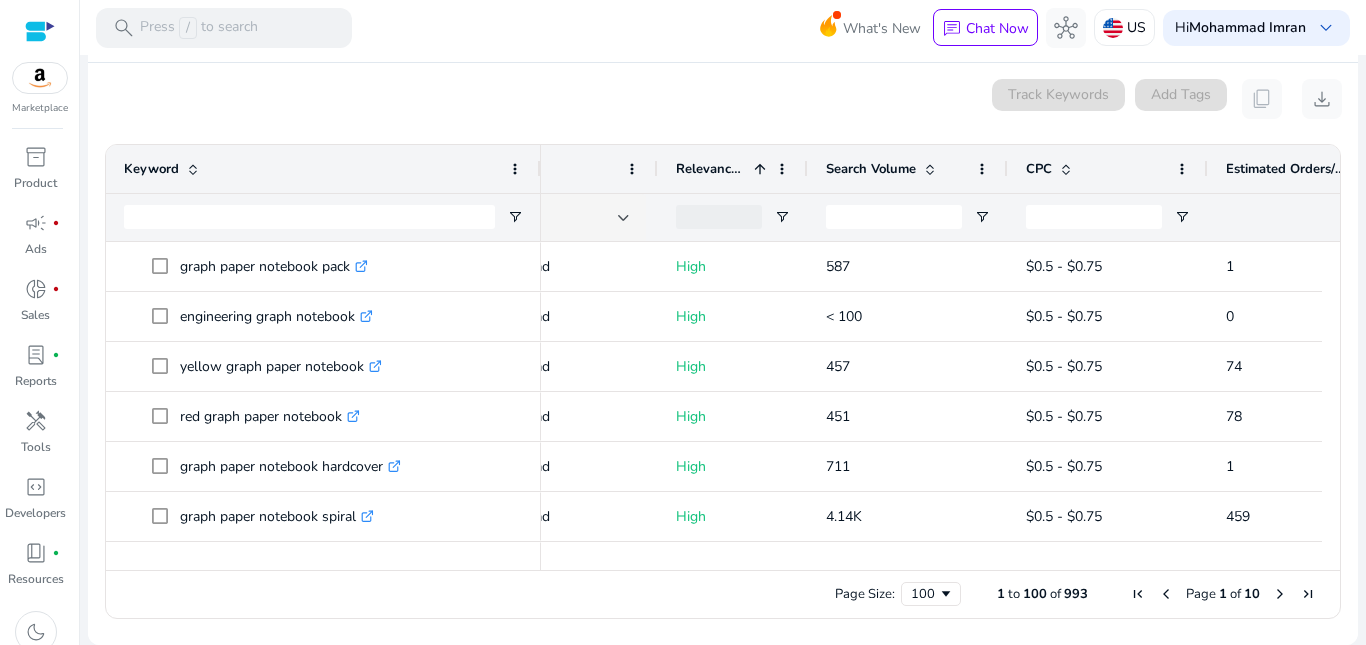 click at bounding box center (760, 169) 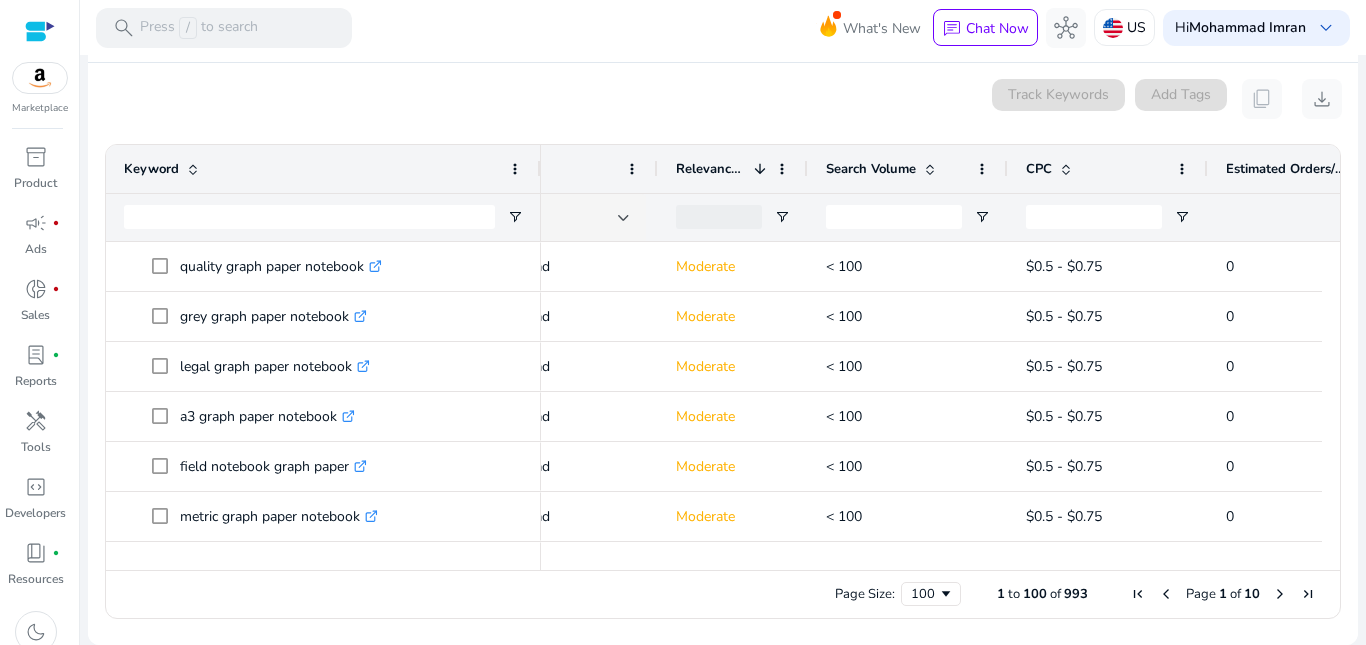 click at bounding box center (760, 169) 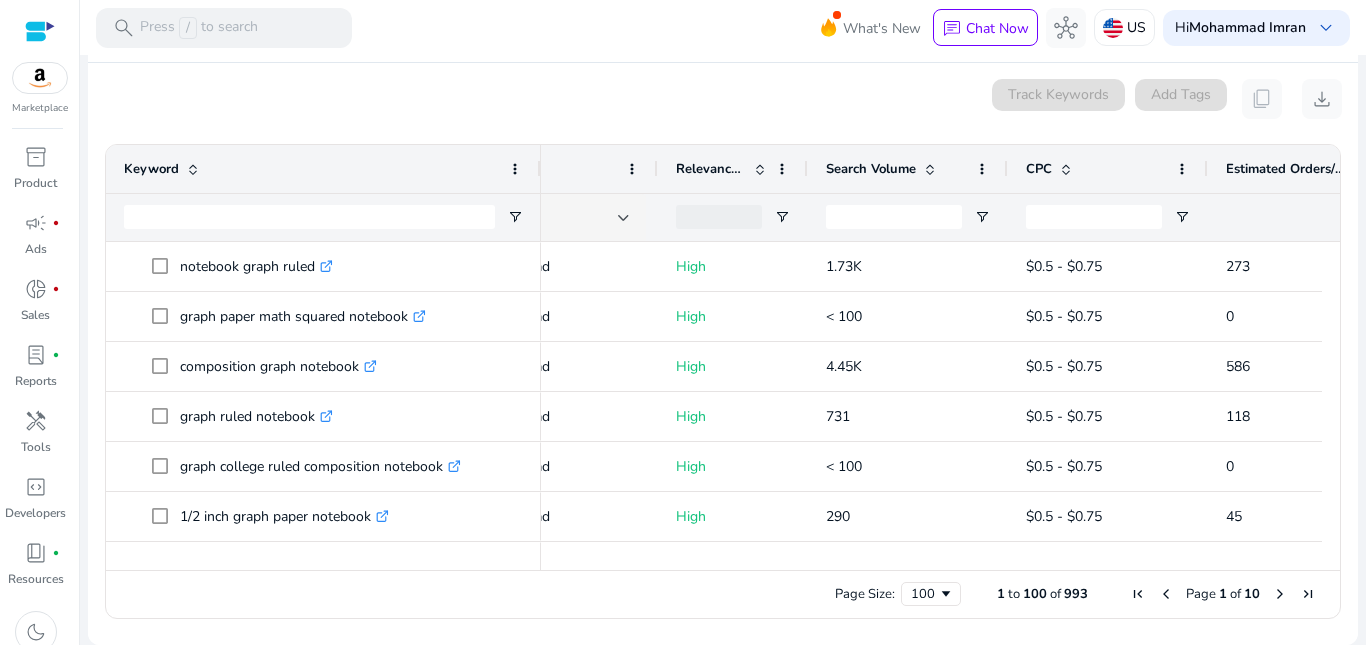 drag, startPoint x: 1332, startPoint y: 521, endPoint x: 1319, endPoint y: 283, distance: 238.35478 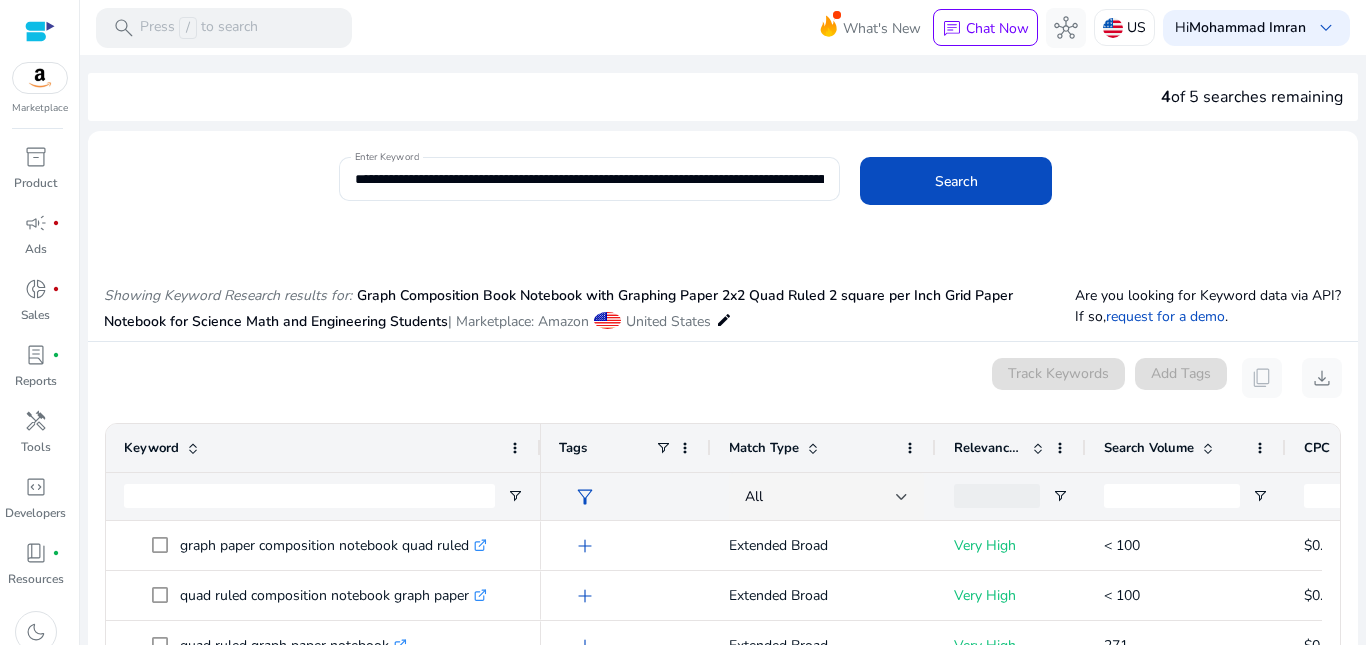 scroll, scrollTop: 0, scrollLeft: 0, axis: both 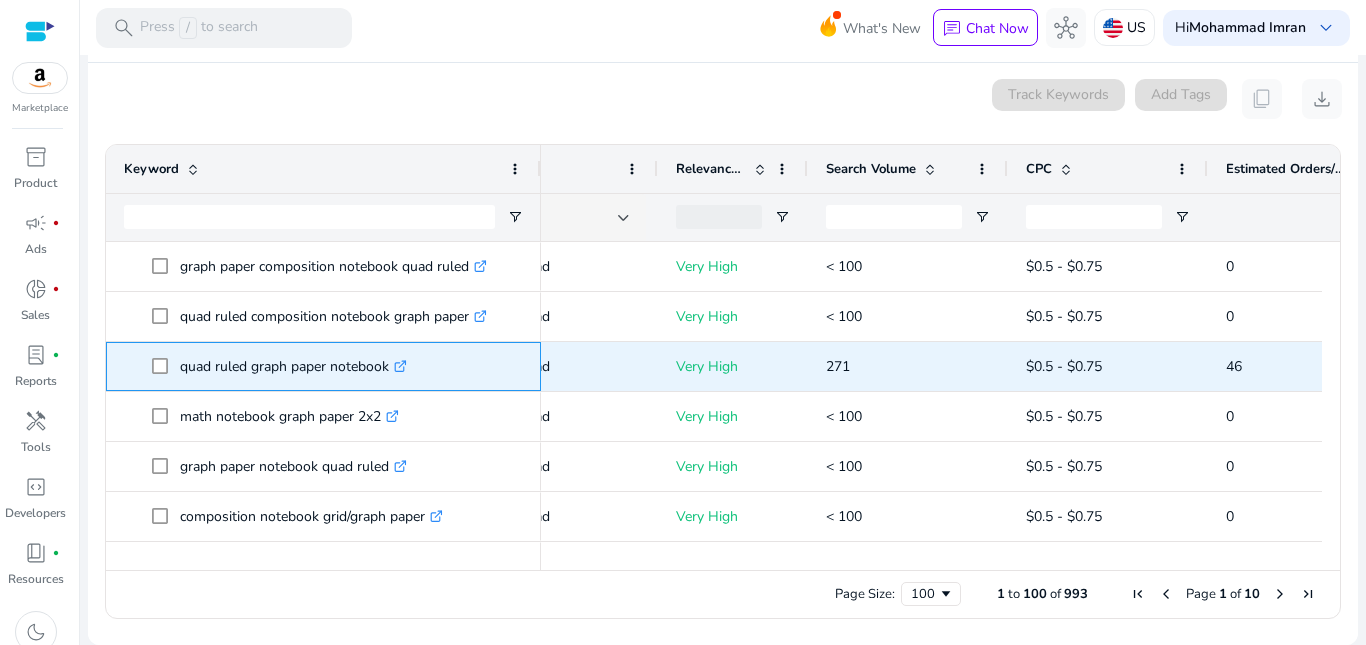 drag, startPoint x: 392, startPoint y: 374, endPoint x: 175, endPoint y: 380, distance: 217.08293 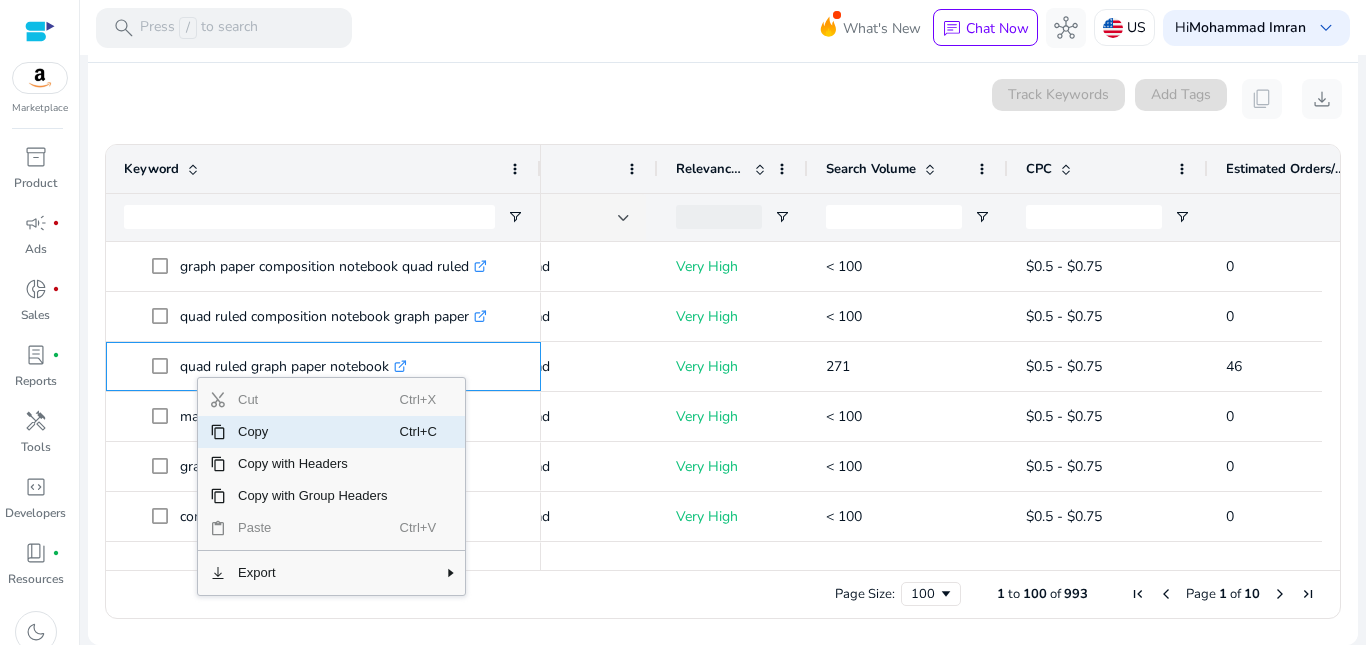 click on "Copy" at bounding box center [313, 432] 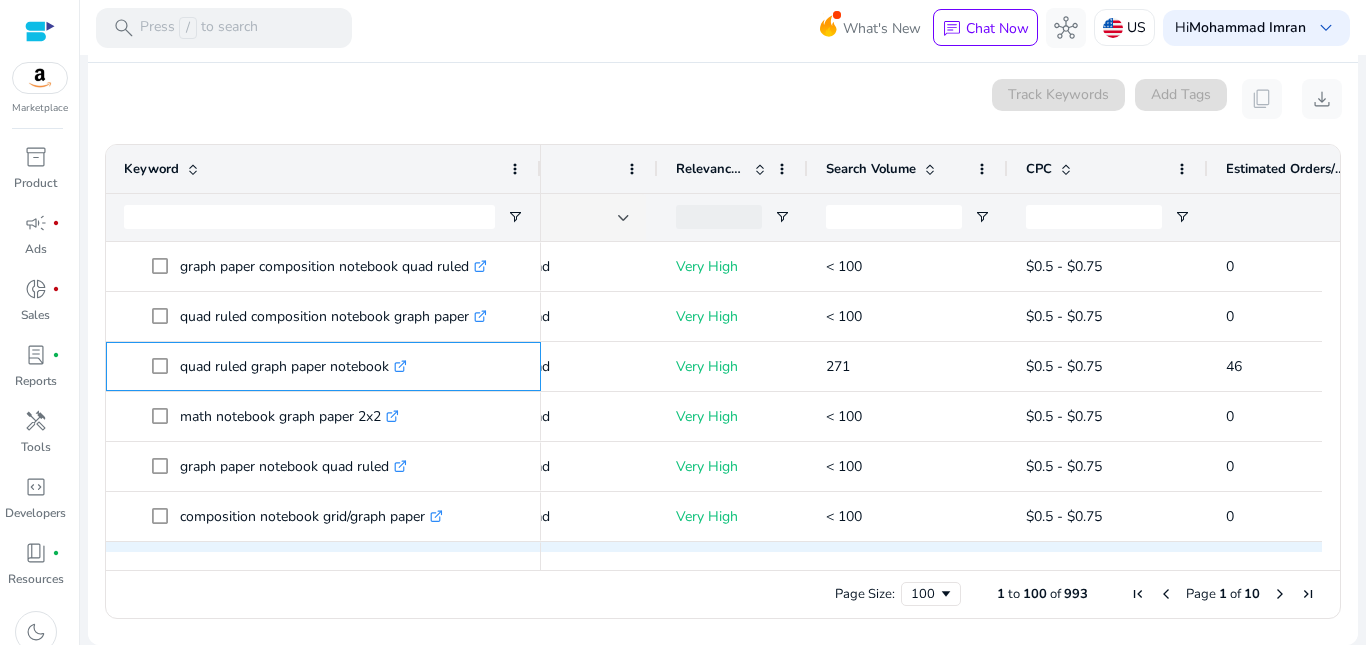 scroll, scrollTop: 100, scrollLeft: 0, axis: vertical 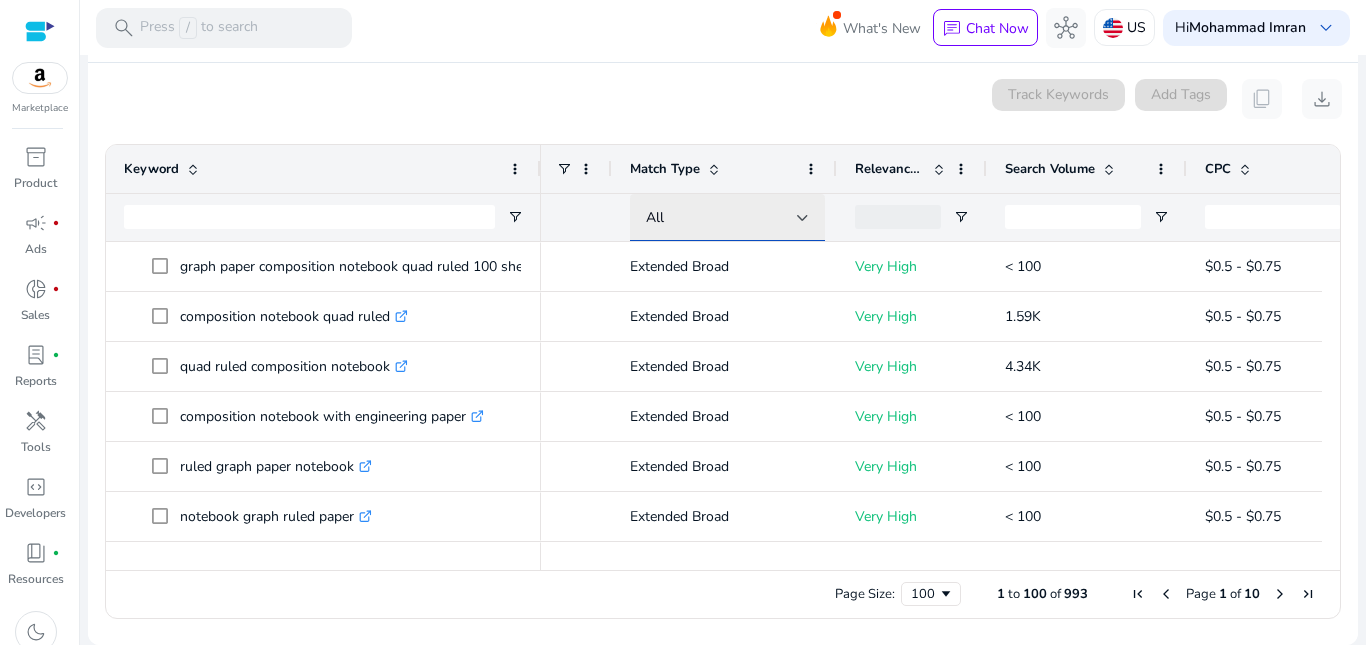 click on "All" at bounding box center [721, 218] 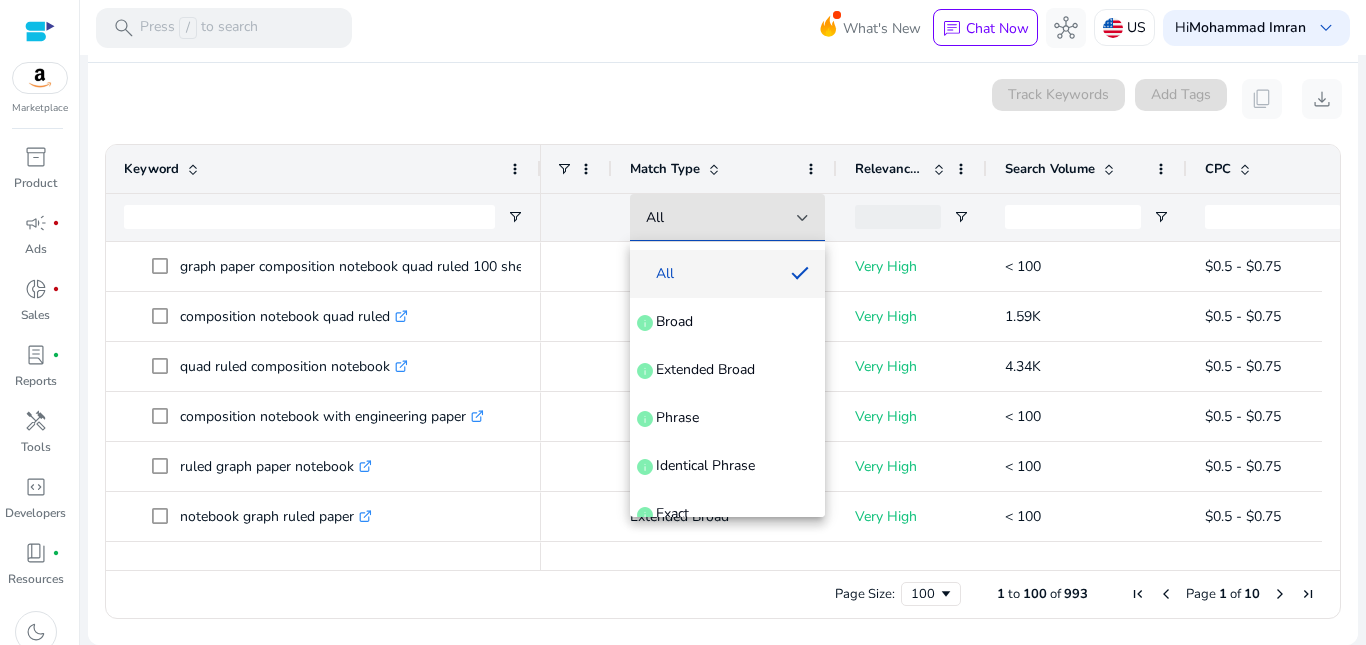 click on "All" at bounding box center (665, 274) 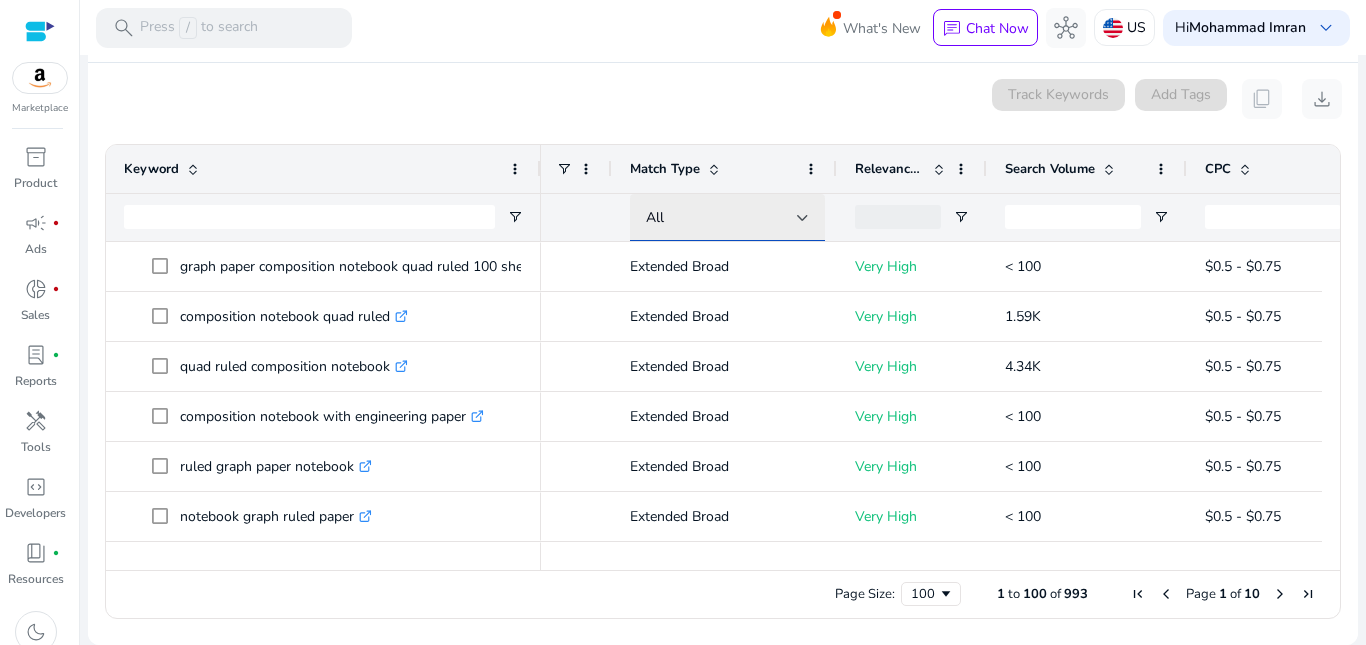 click on "All" at bounding box center [727, 218] 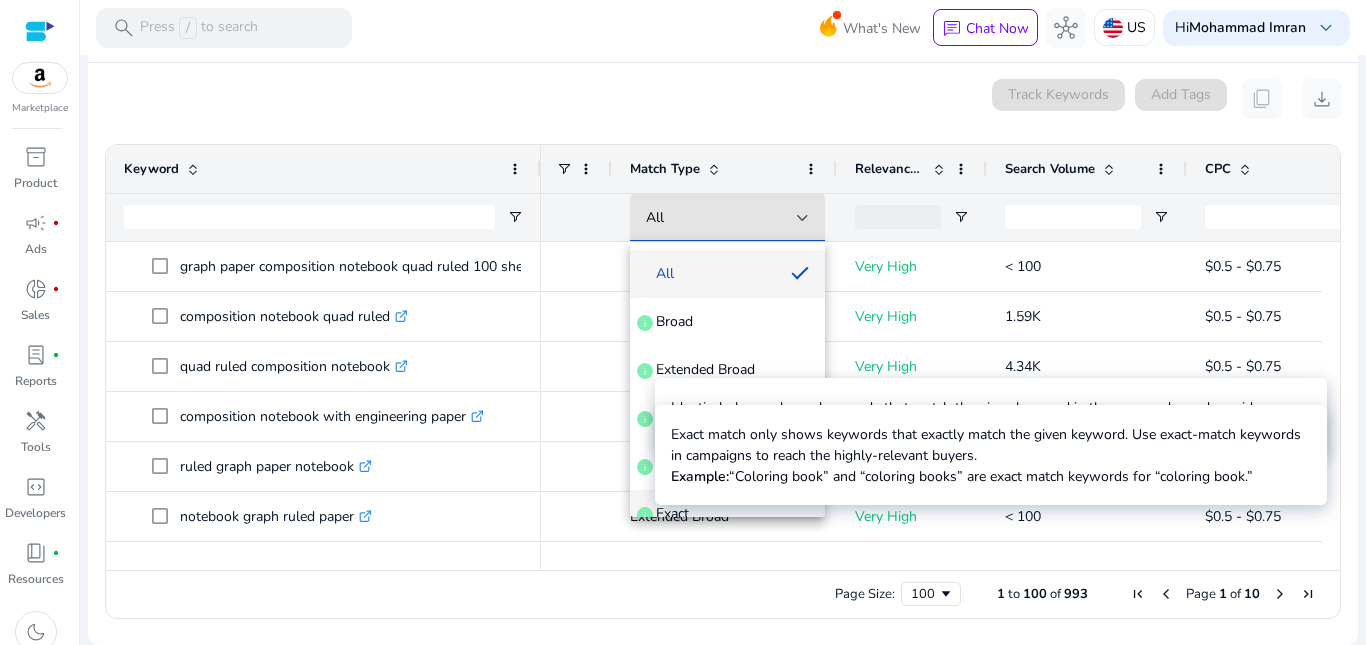 click on "info" at bounding box center (645, 515) 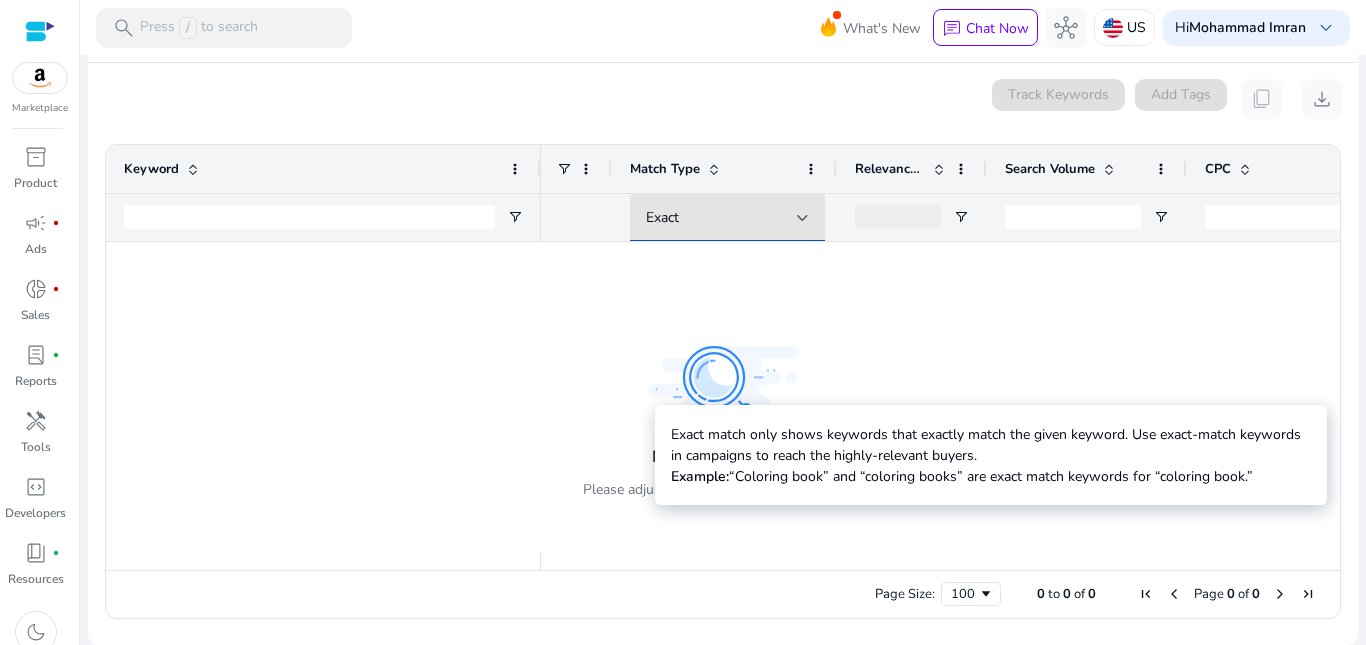 scroll, scrollTop: 21, scrollLeft: 0, axis: vertical 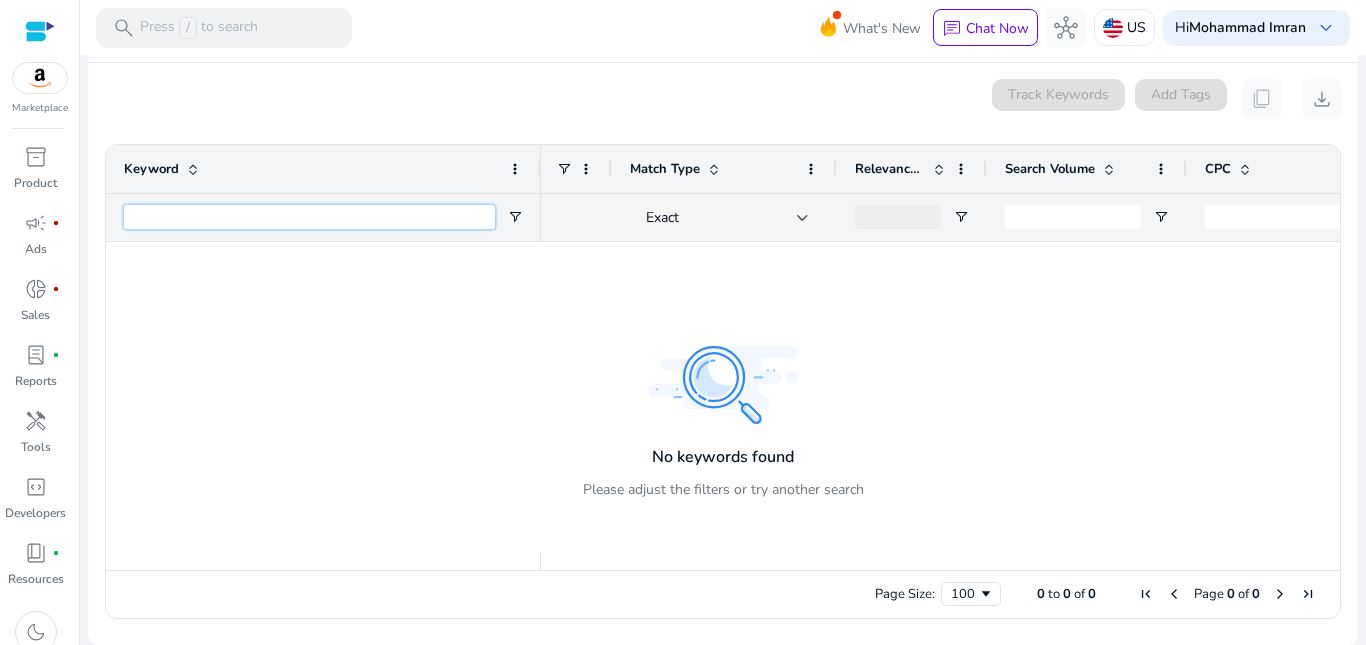 paste on "**********" 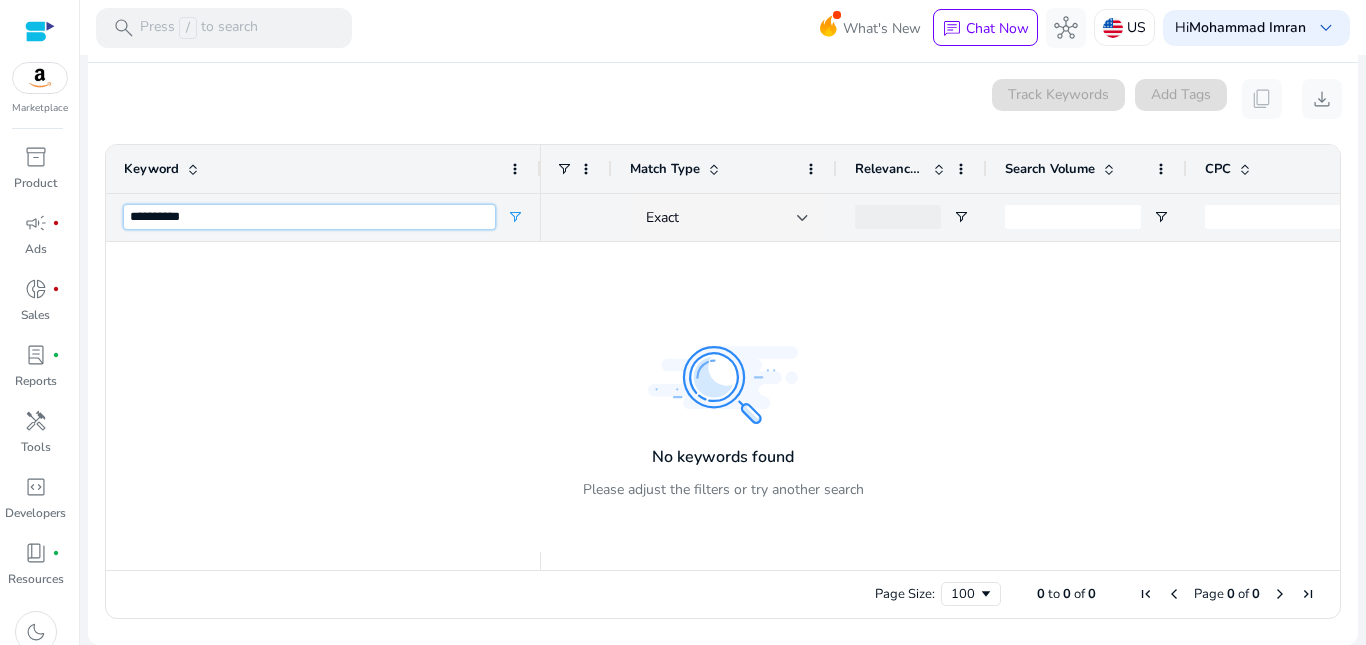 scroll, scrollTop: 0, scrollLeft: 0, axis: both 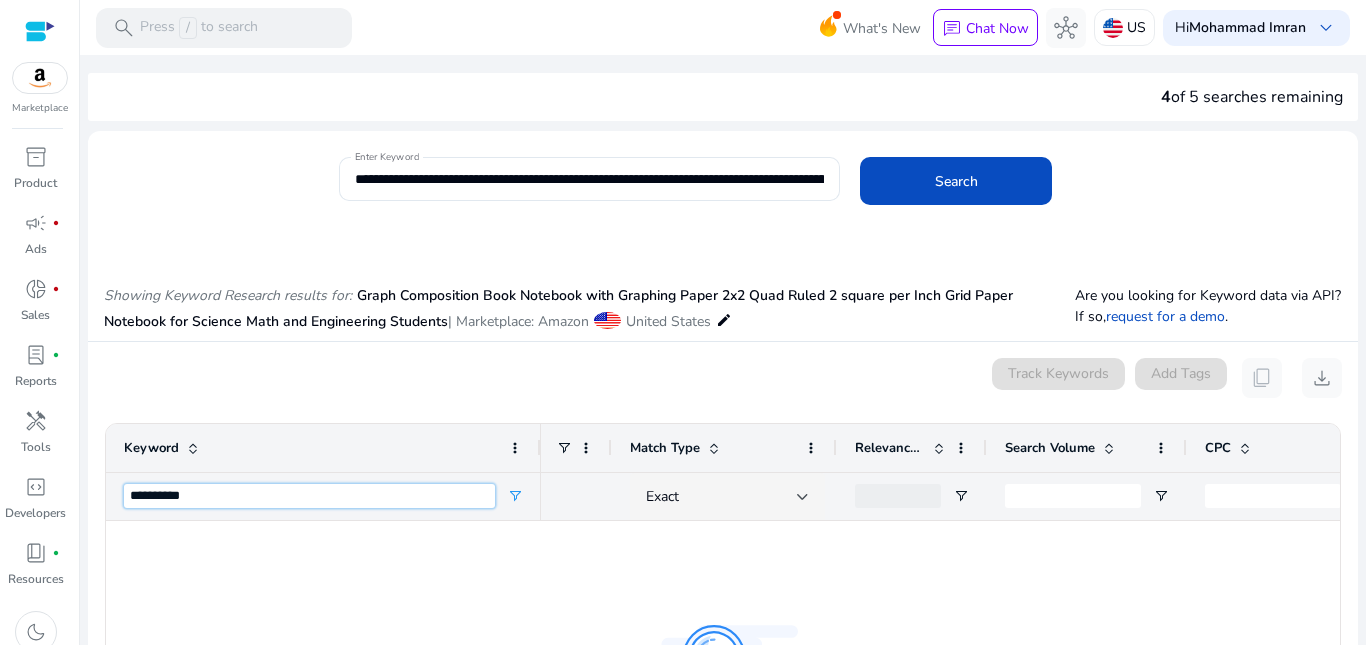 drag, startPoint x: 396, startPoint y: 489, endPoint x: 103, endPoint y: 503, distance: 293.3343 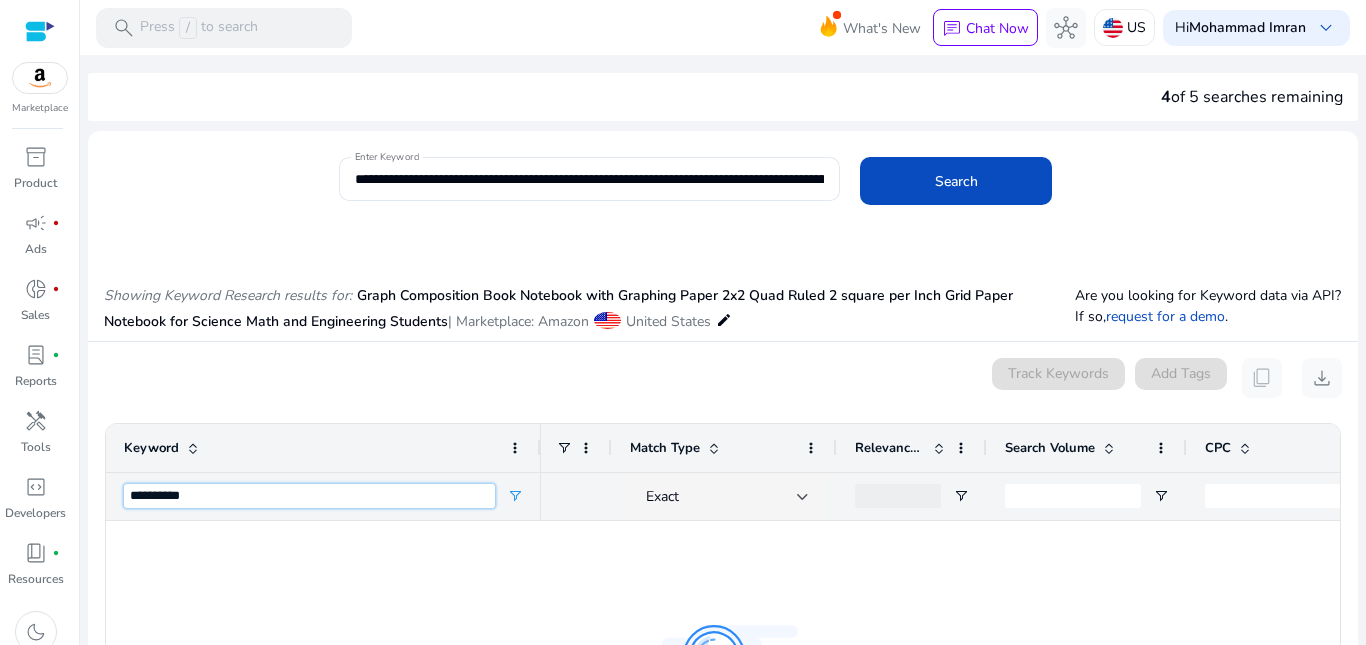 paste on "**********" 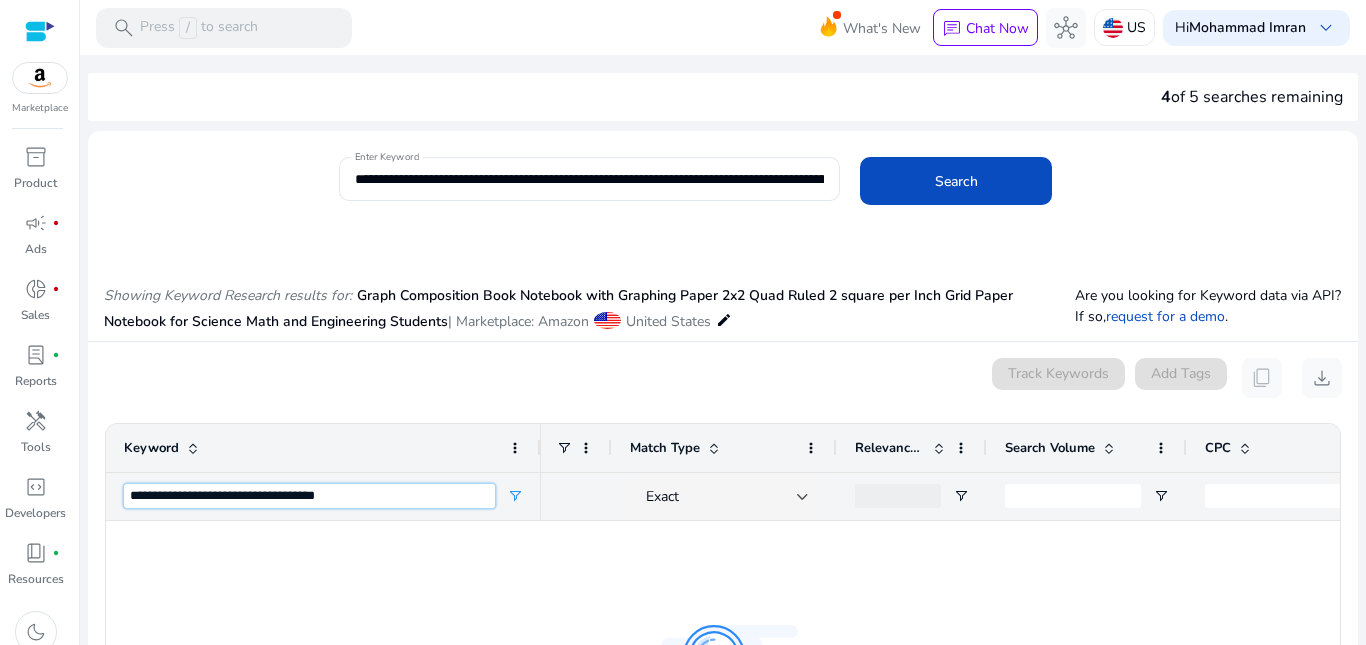 click on "**********" at bounding box center [309, 496] 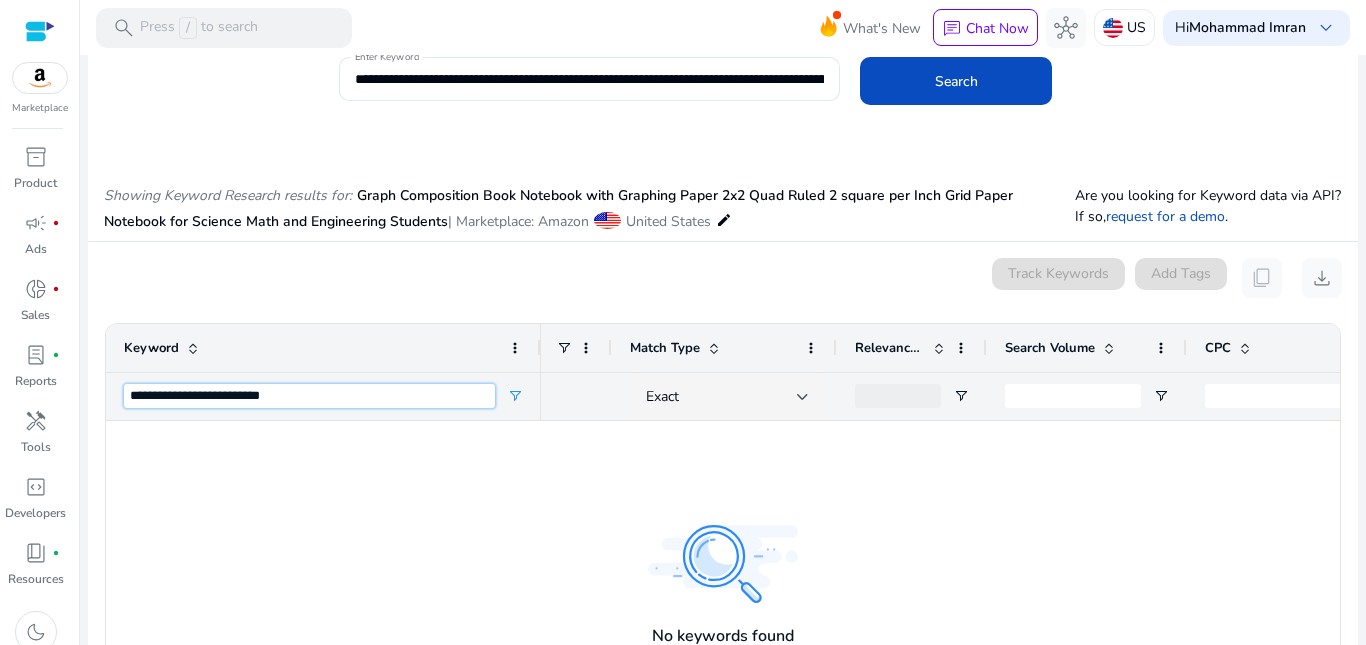 scroll, scrollTop: 200, scrollLeft: 0, axis: vertical 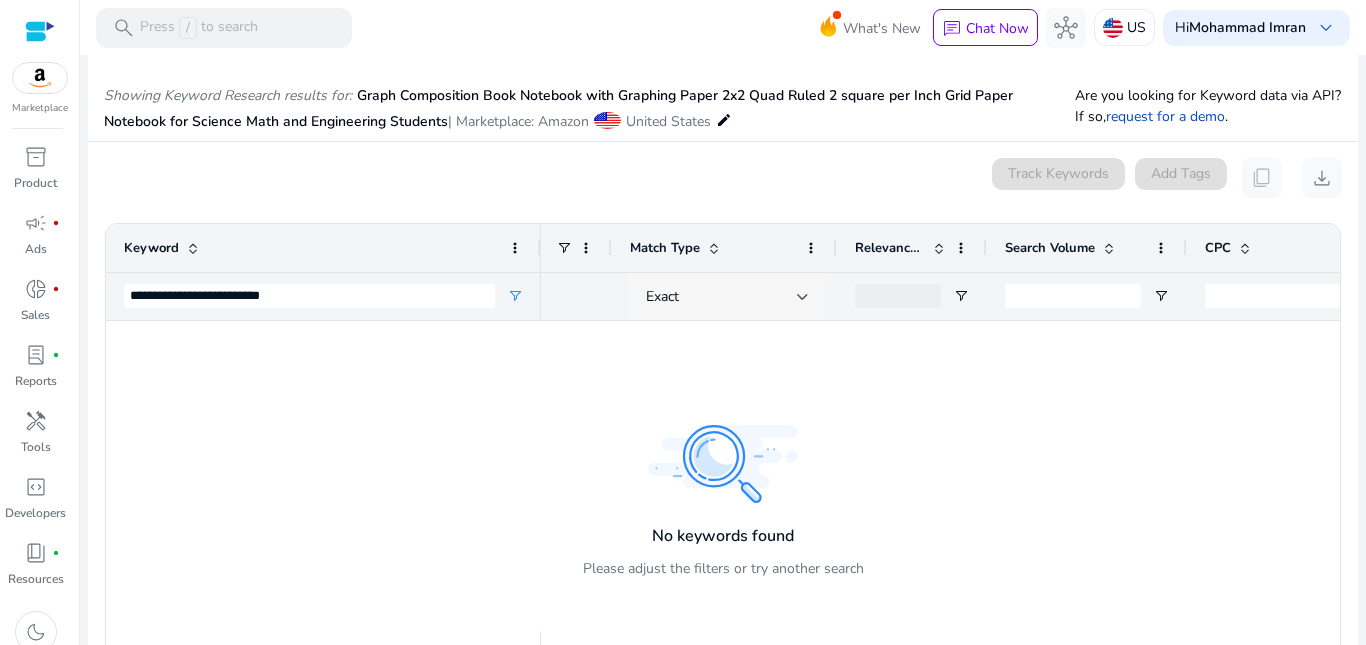 click on "Exact" at bounding box center (721, 297) 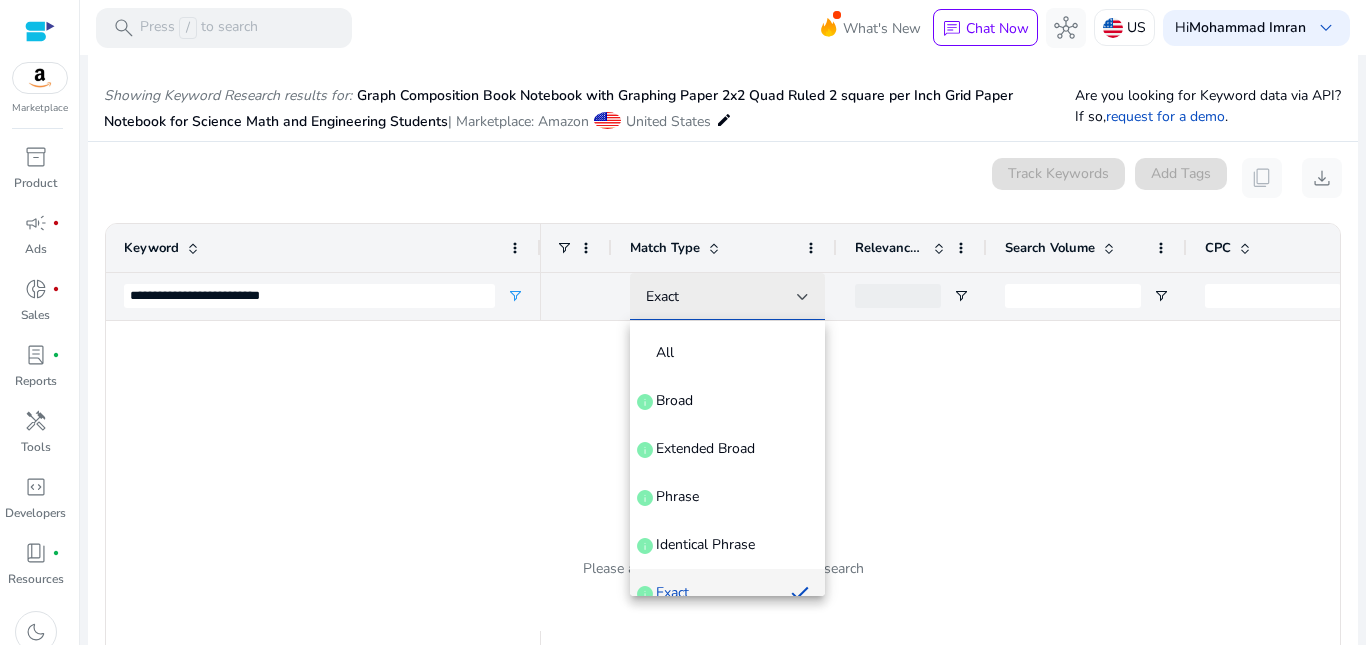 scroll, scrollTop: 21, scrollLeft: 0, axis: vertical 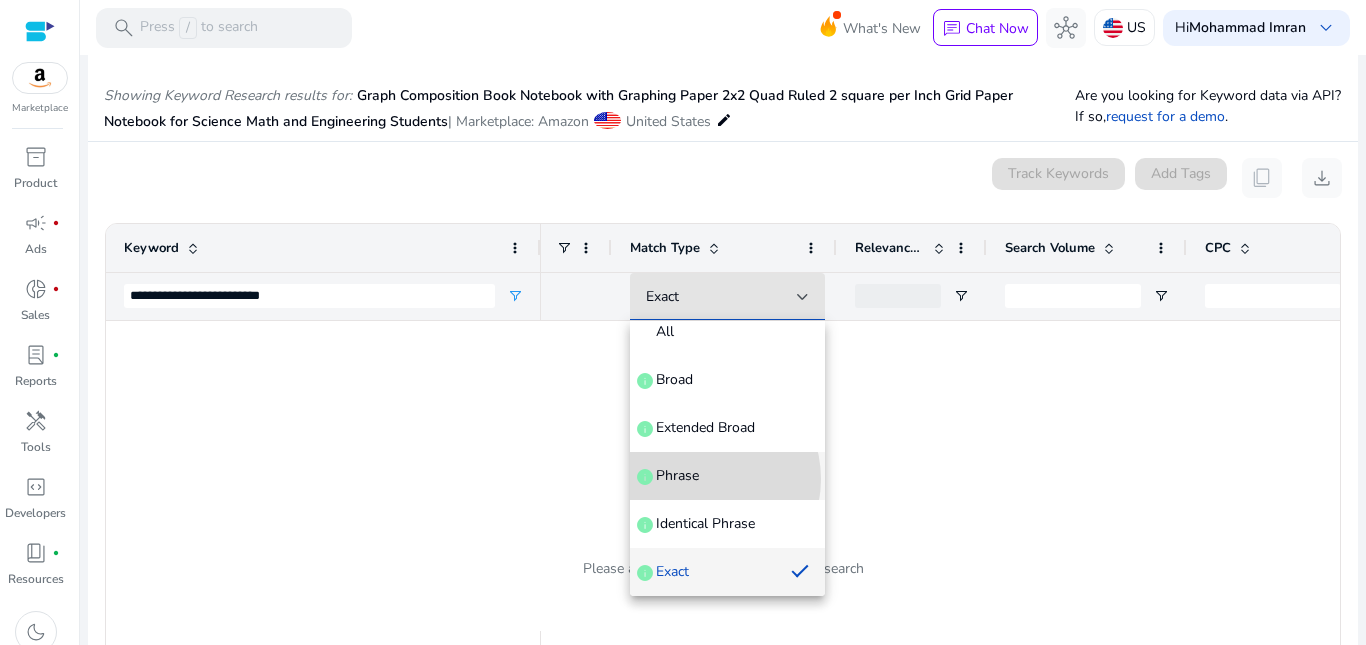 click on "Phrase  info" at bounding box center (727, 476) 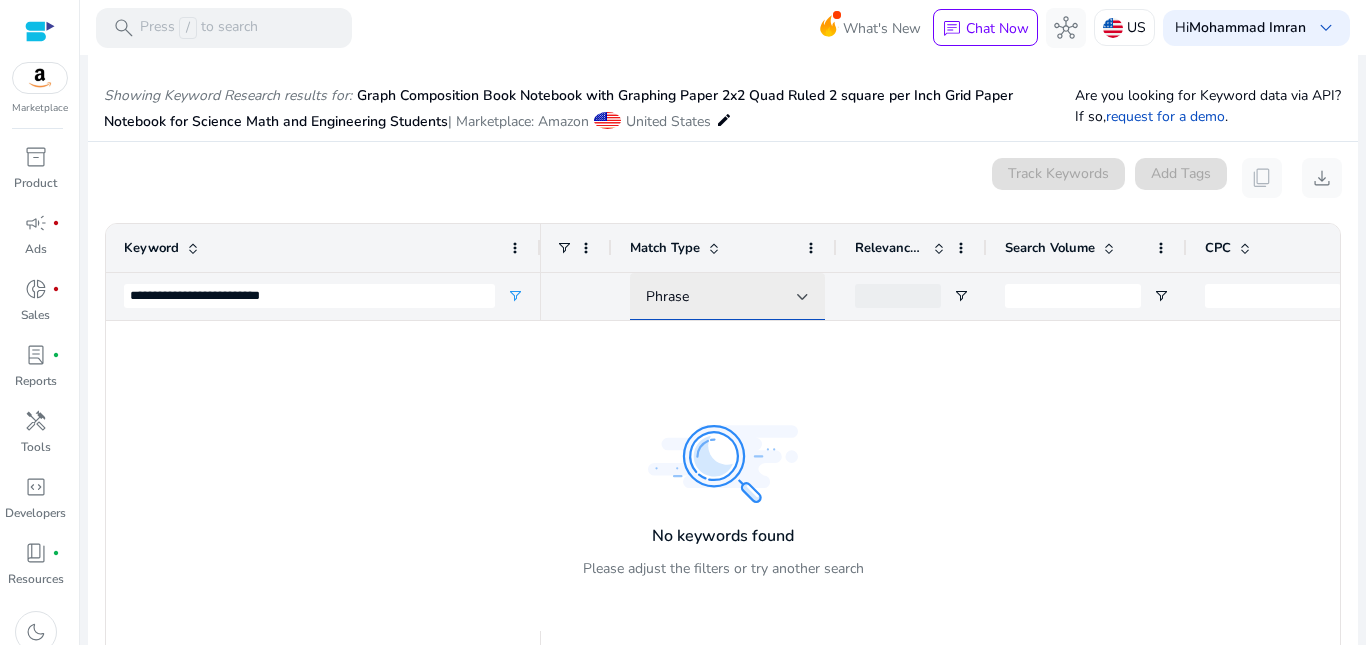 click on "Phrase" at bounding box center (721, 297) 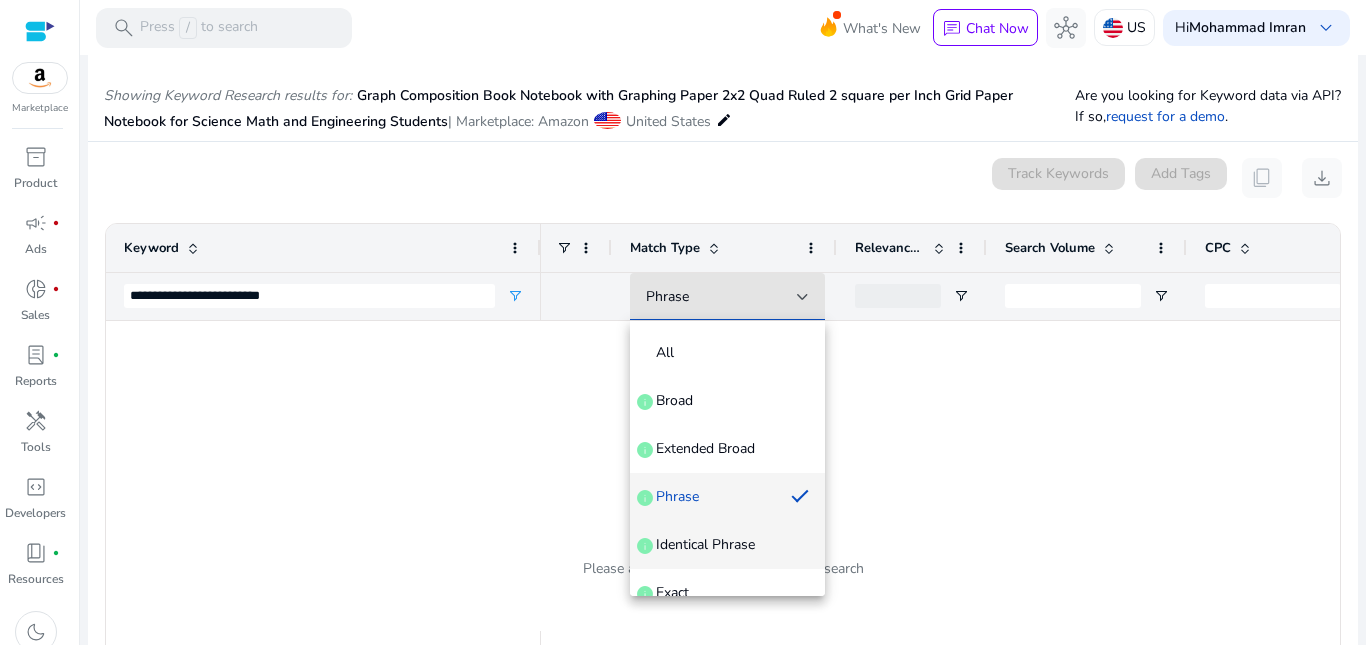 click on "Identical Phrase" at bounding box center [705, 545] 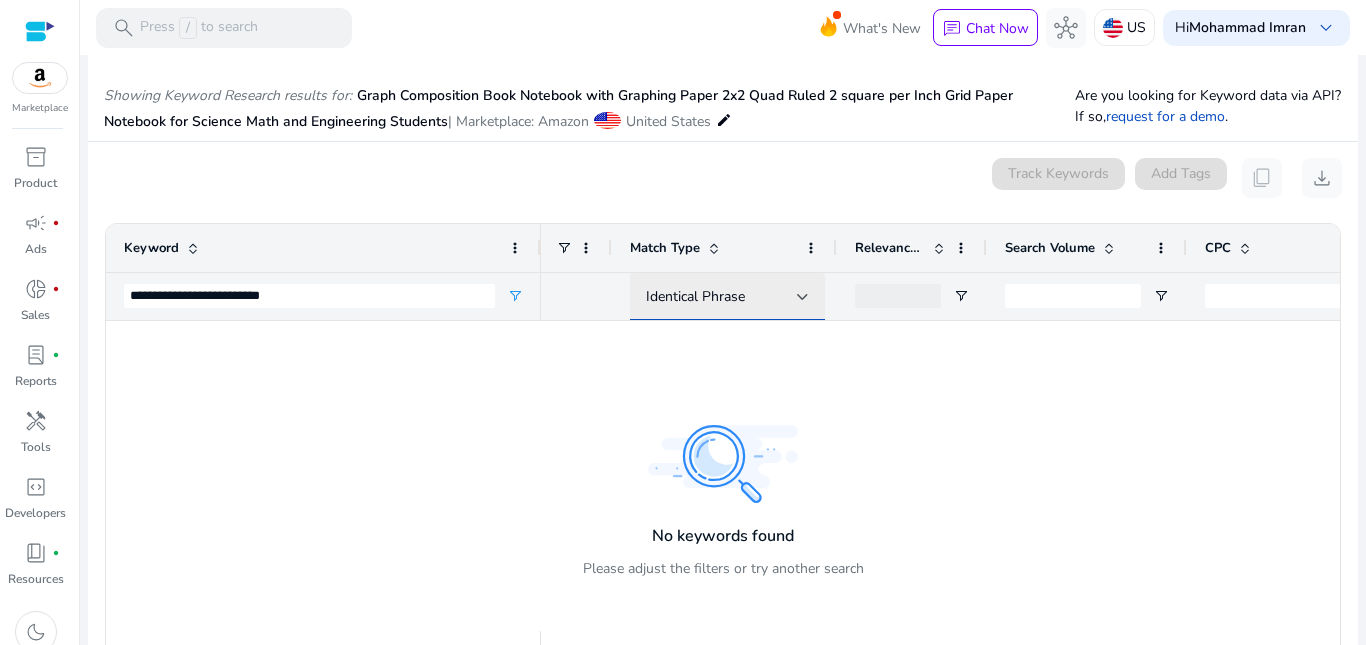 click on "Identical Phrase" at bounding box center [721, 297] 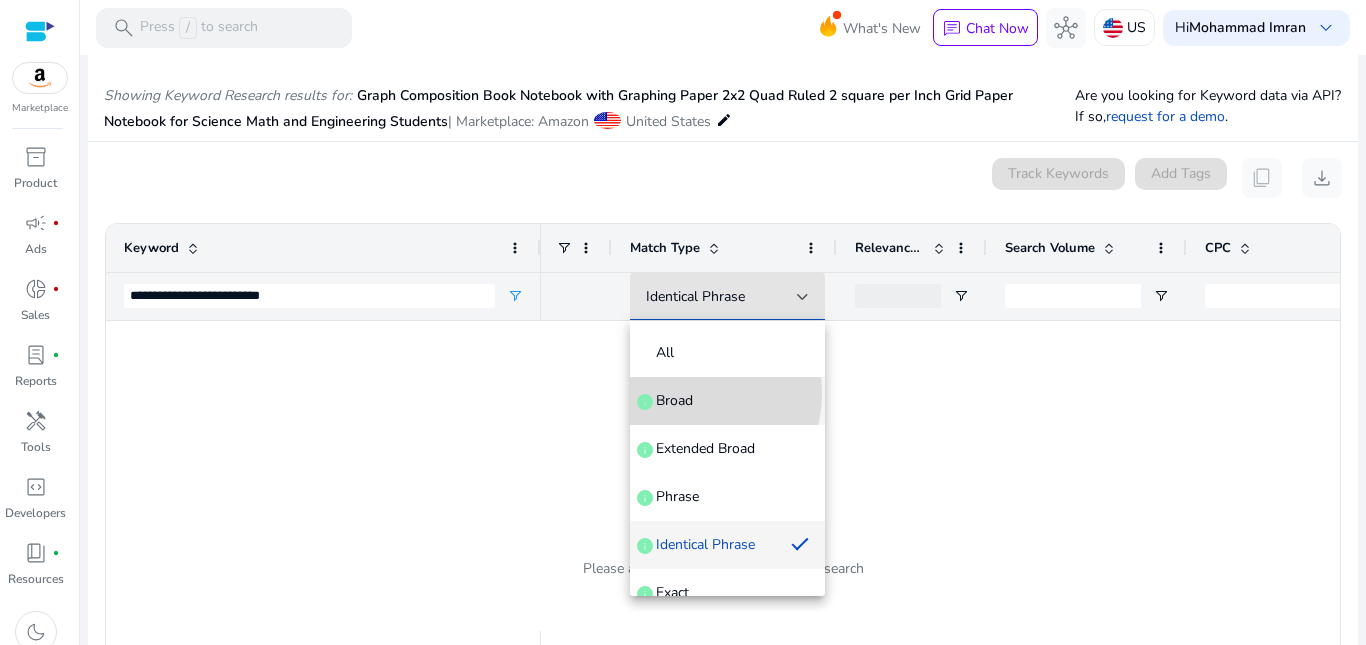 click on "Broad" at bounding box center (674, 401) 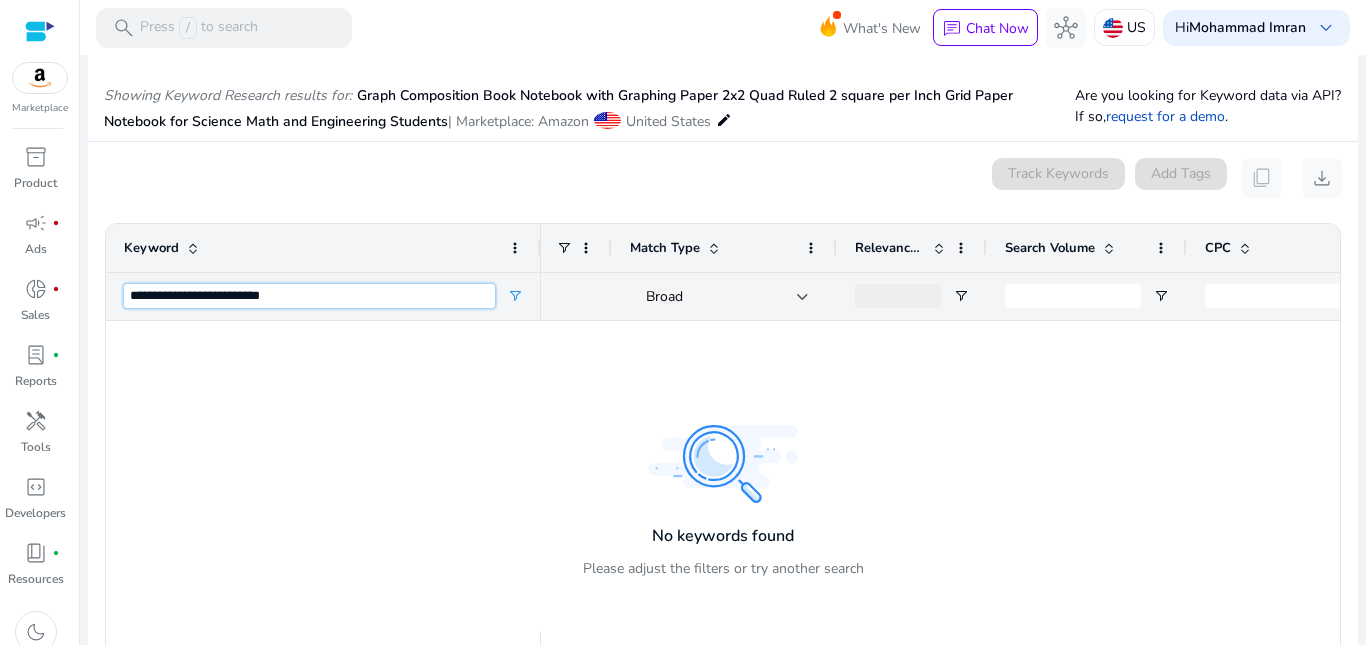 click on "**********" at bounding box center [309, 296] 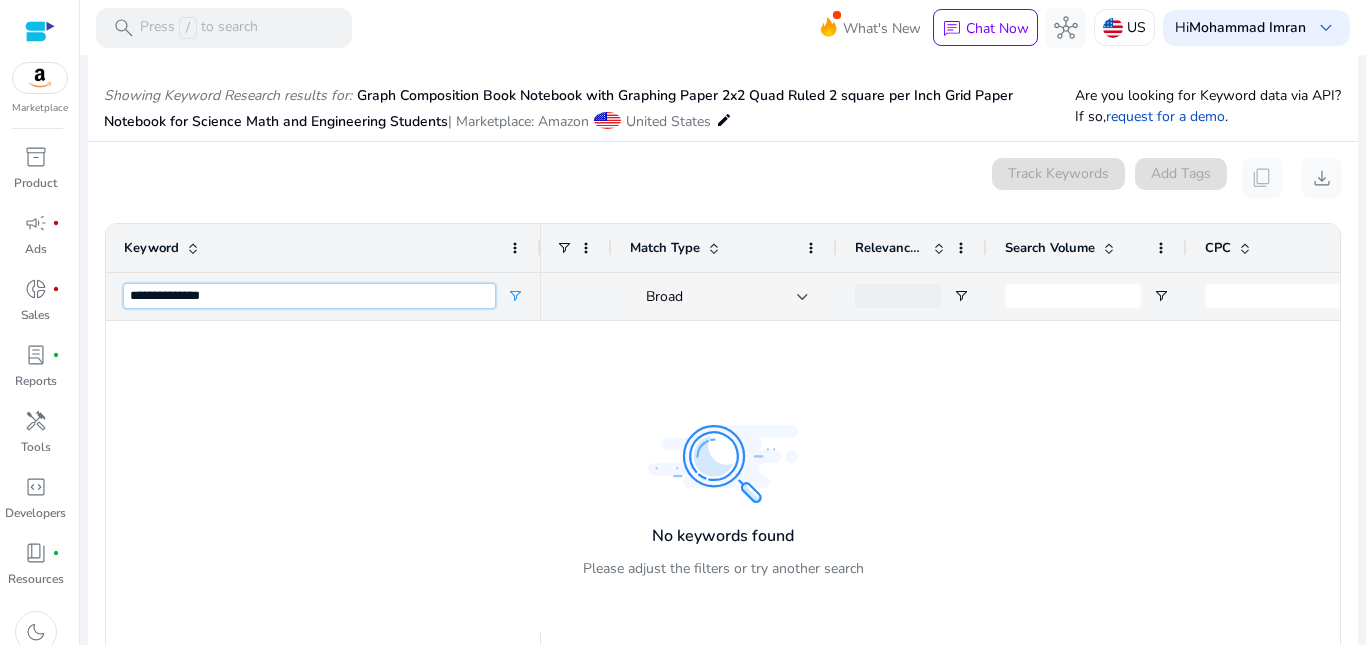 type on "**********" 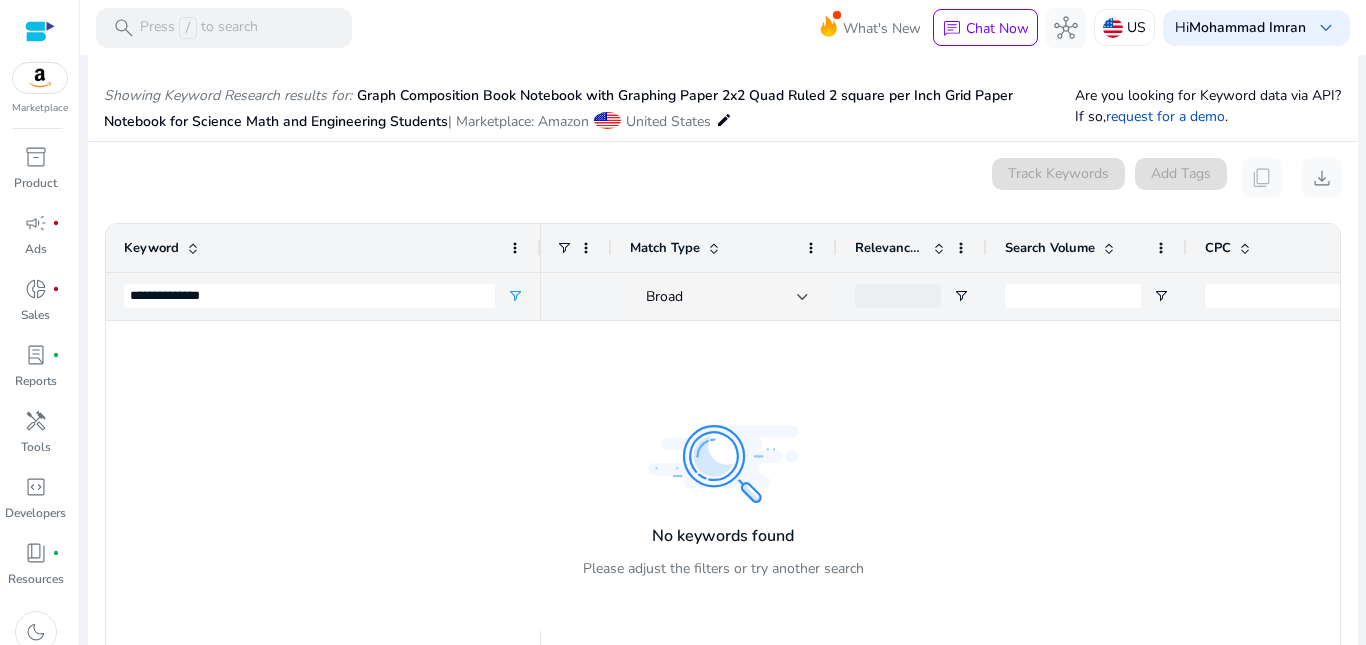 click on "Broad" at bounding box center [724, 296] 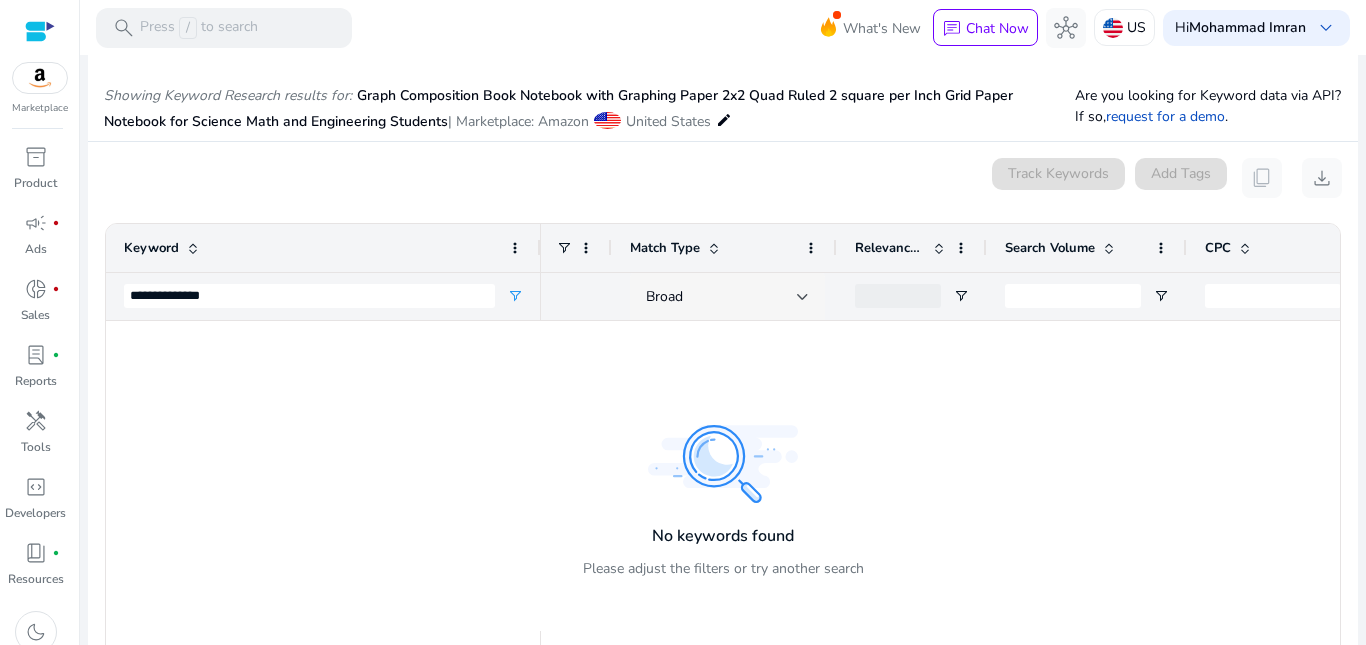 click on "Broad" at bounding box center [721, 297] 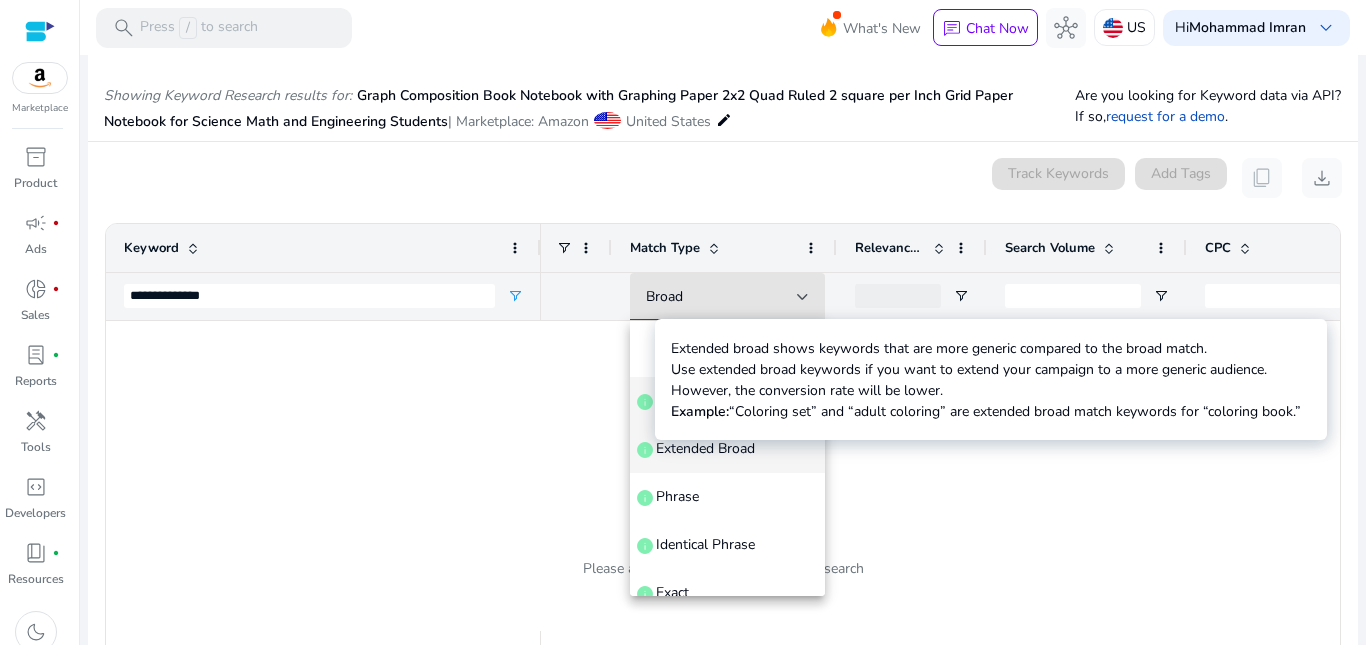 click on "info" at bounding box center [645, 450] 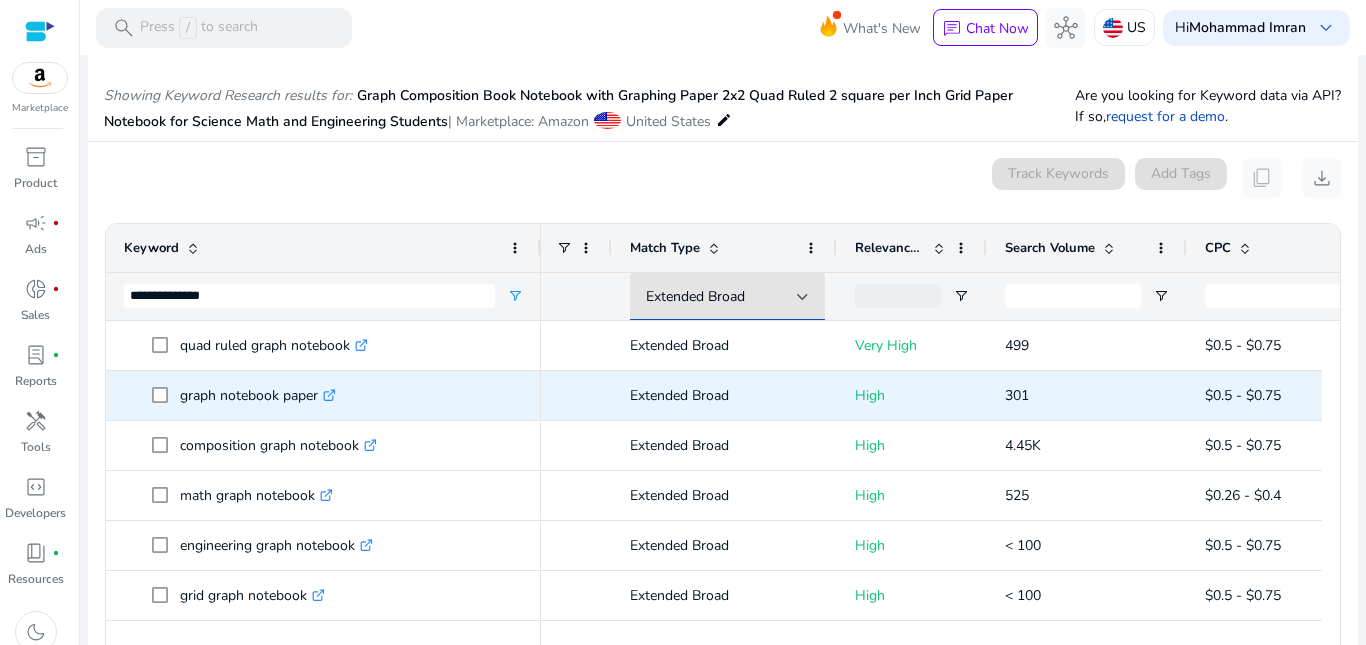 scroll, scrollTop: 100, scrollLeft: 0, axis: vertical 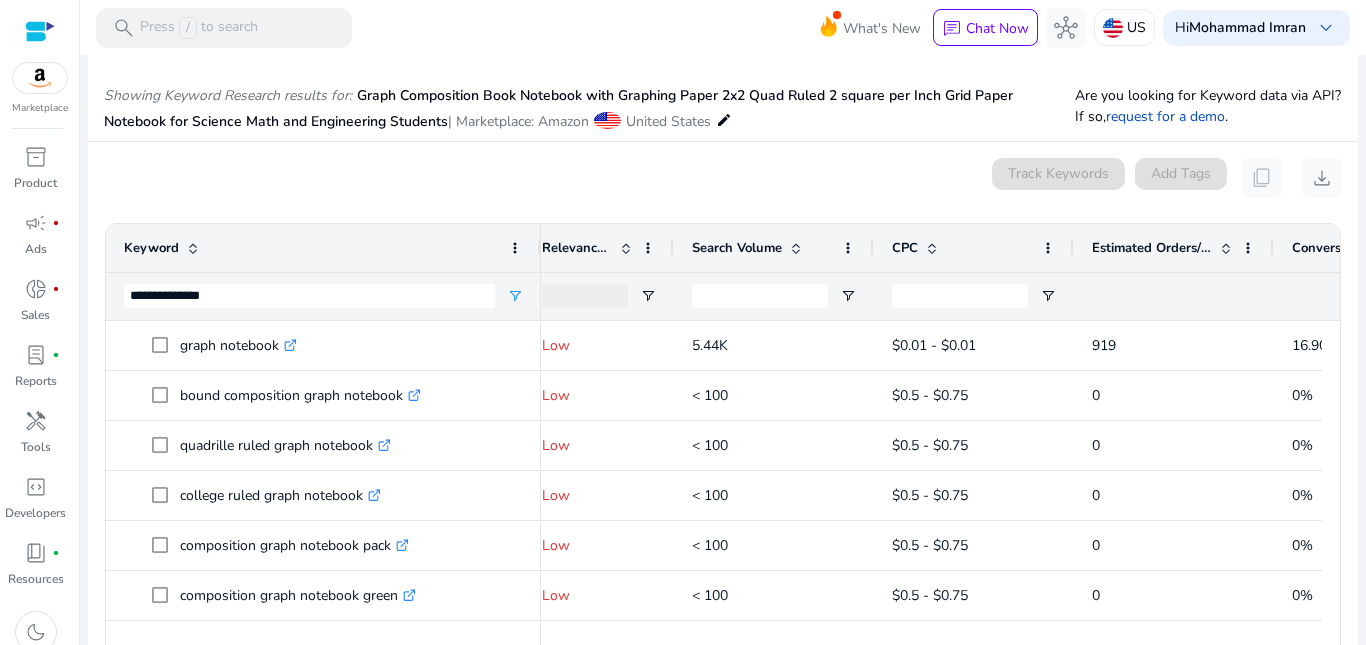 click at bounding box center [1226, 248] 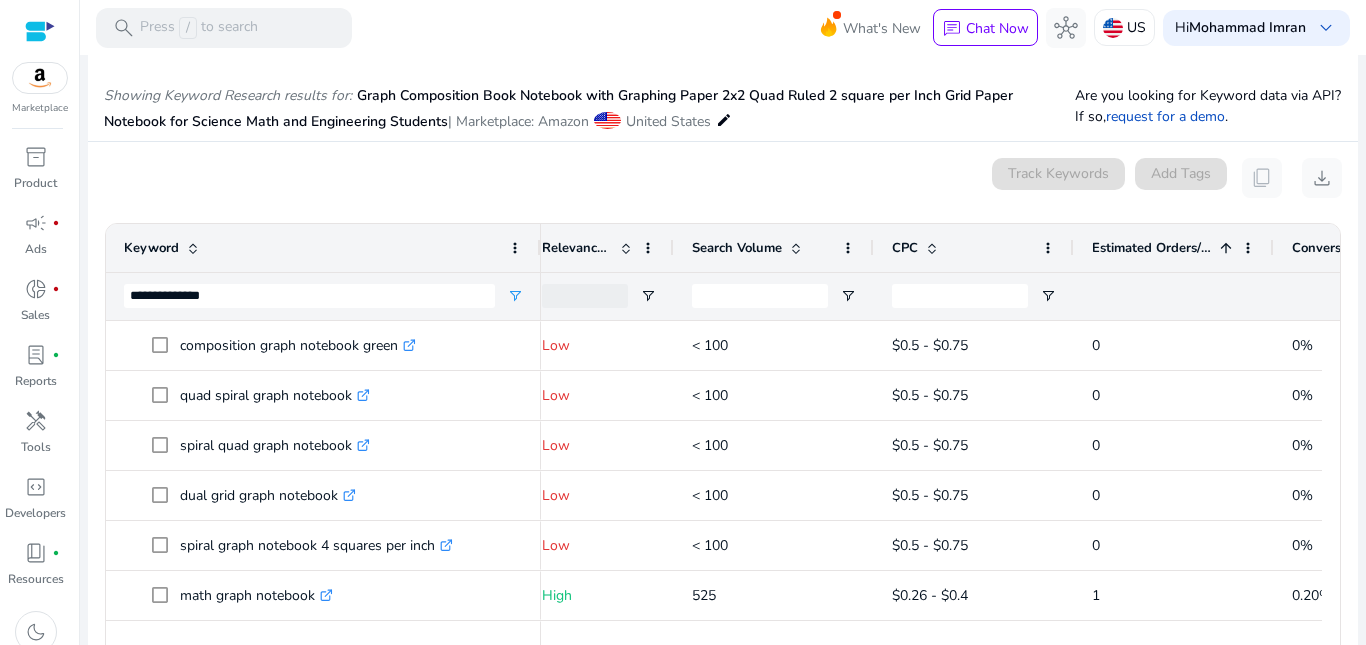 click at bounding box center [1226, 248] 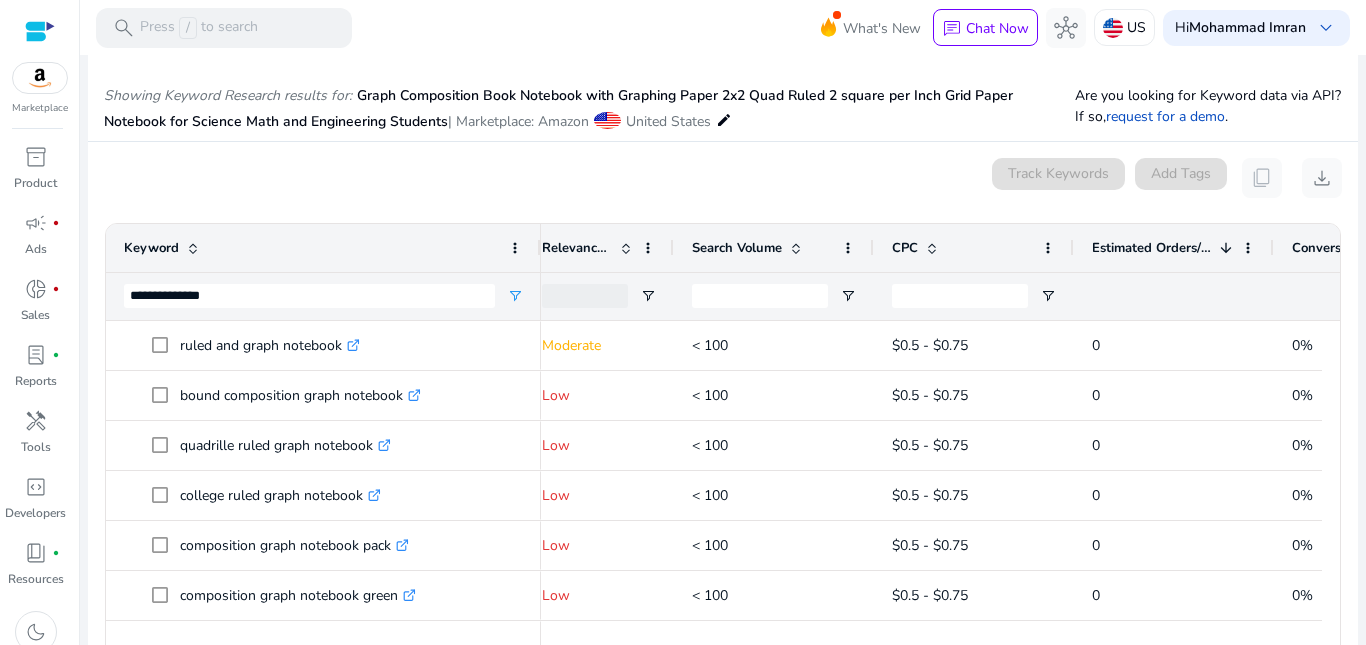 click at bounding box center (1226, 248) 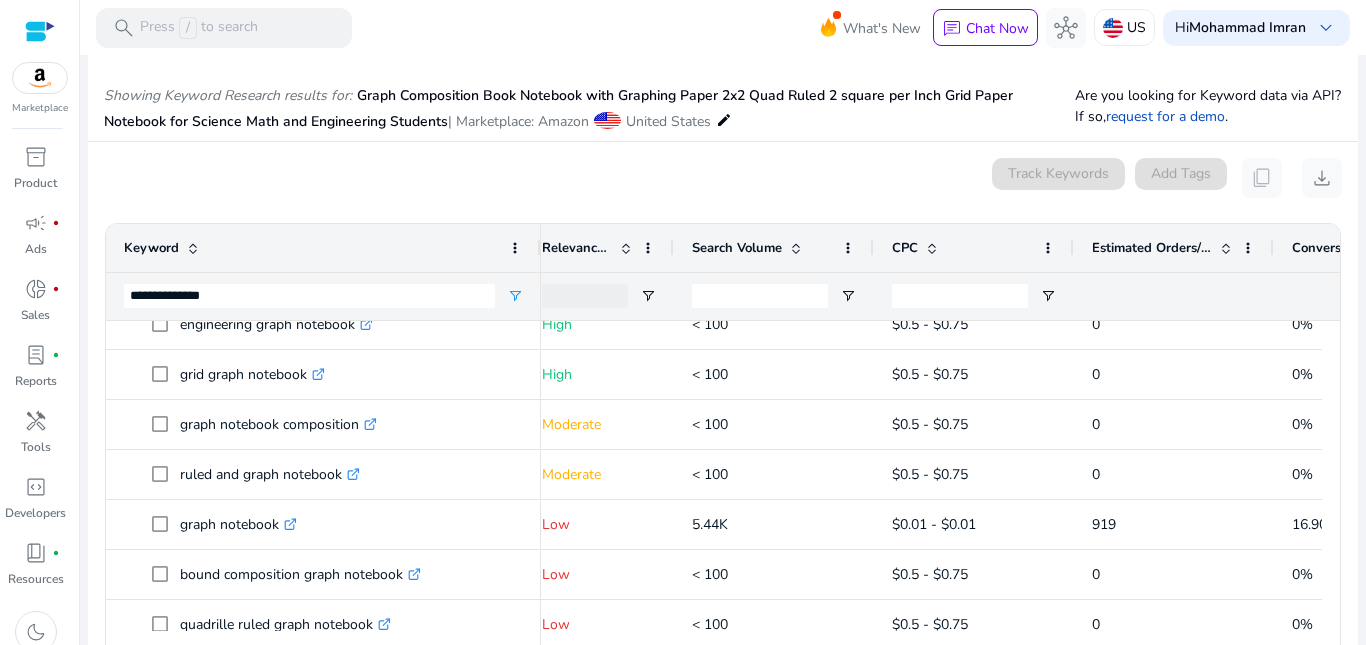 click at bounding box center (1226, 248) 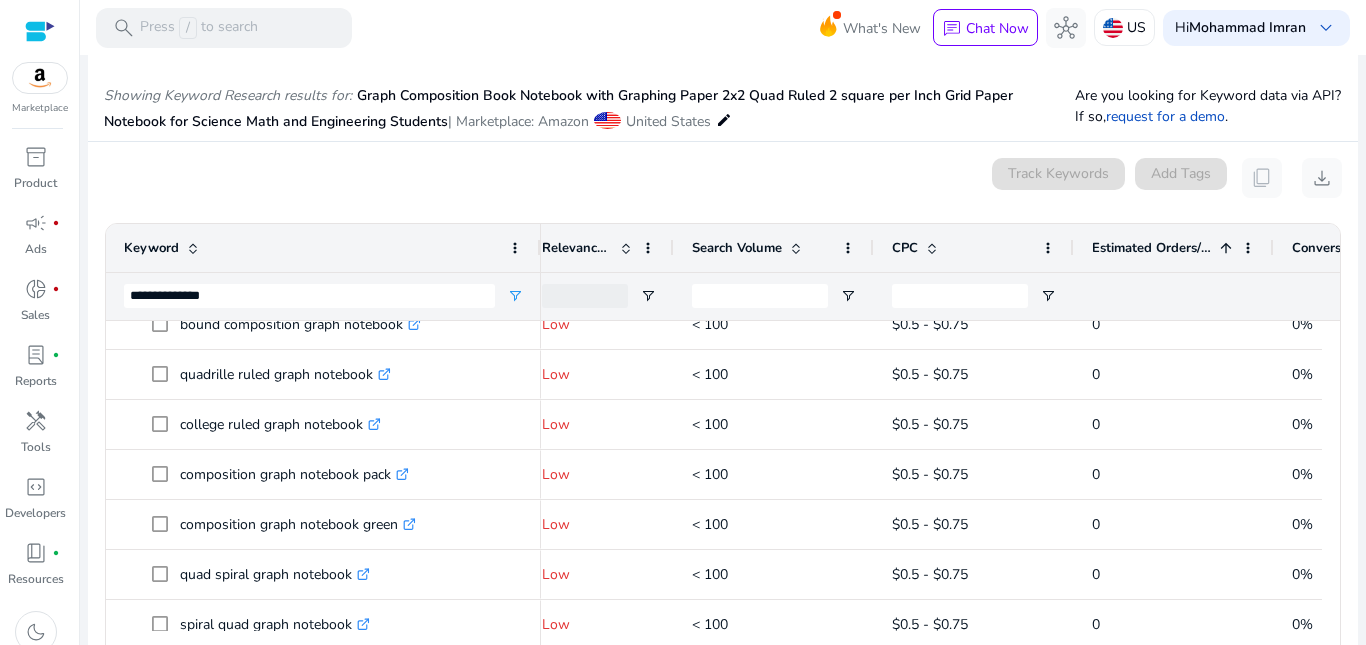 click at bounding box center (1226, 248) 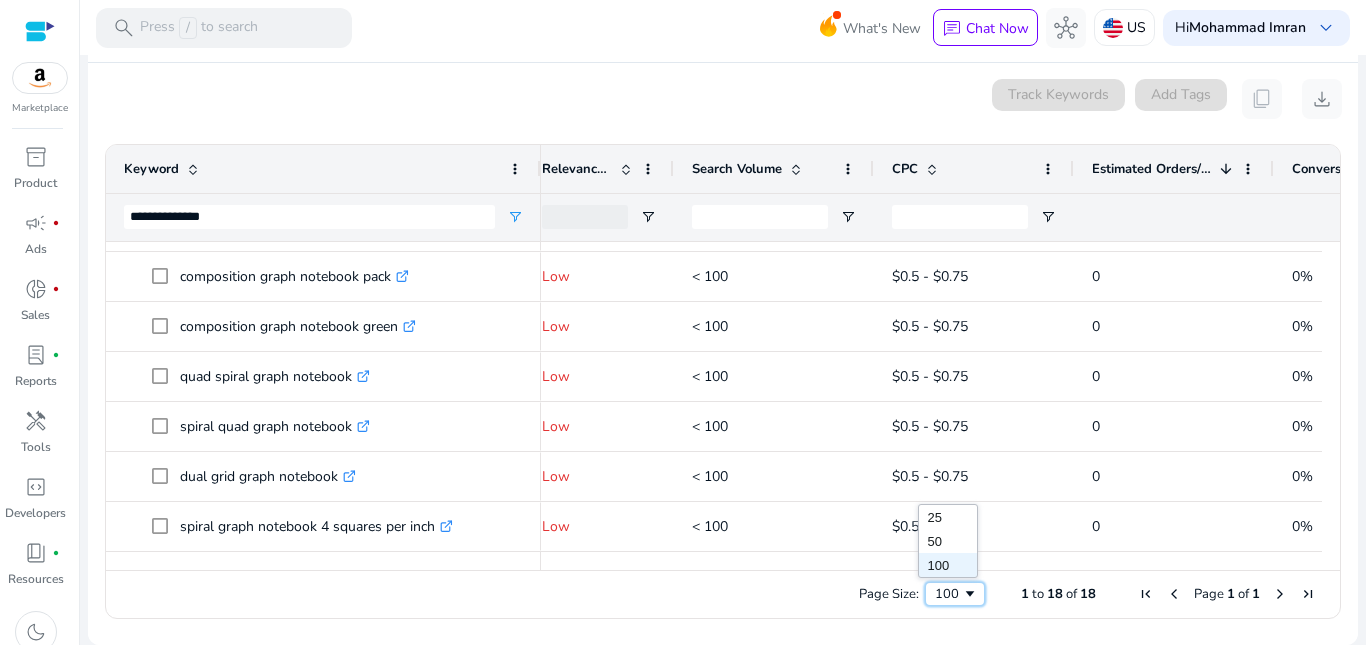 click at bounding box center [970, 594] 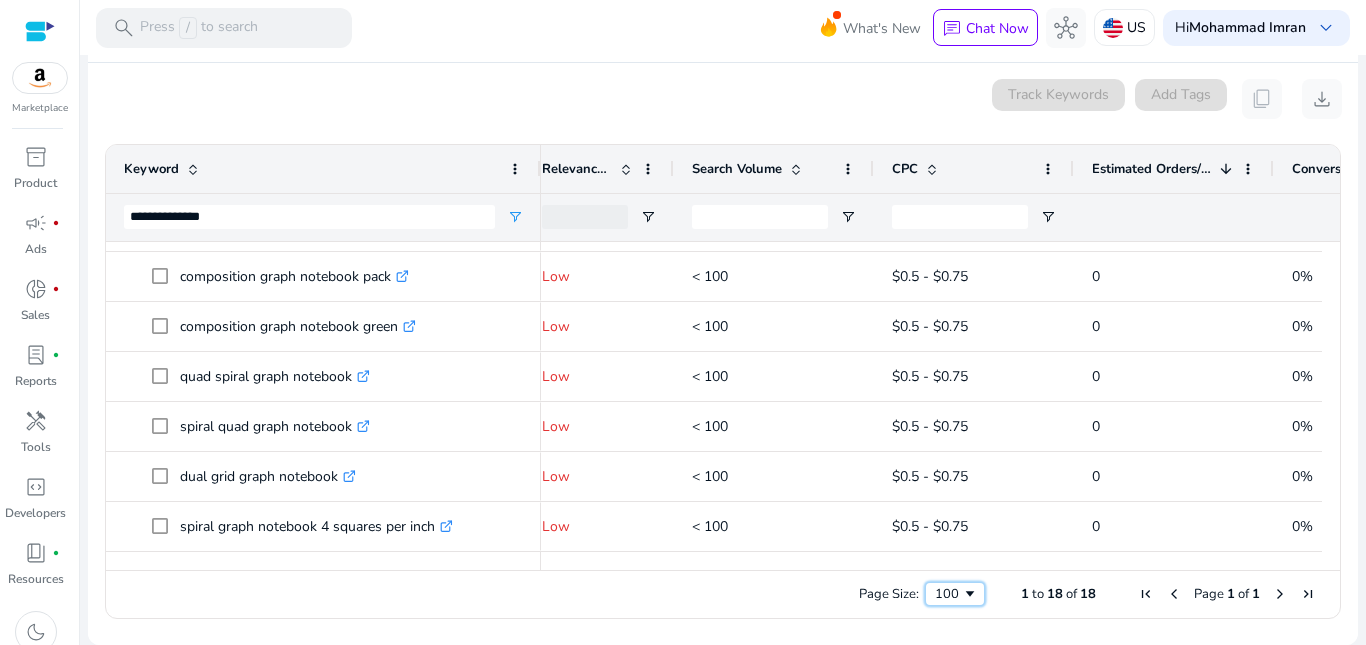 click at bounding box center (970, 594) 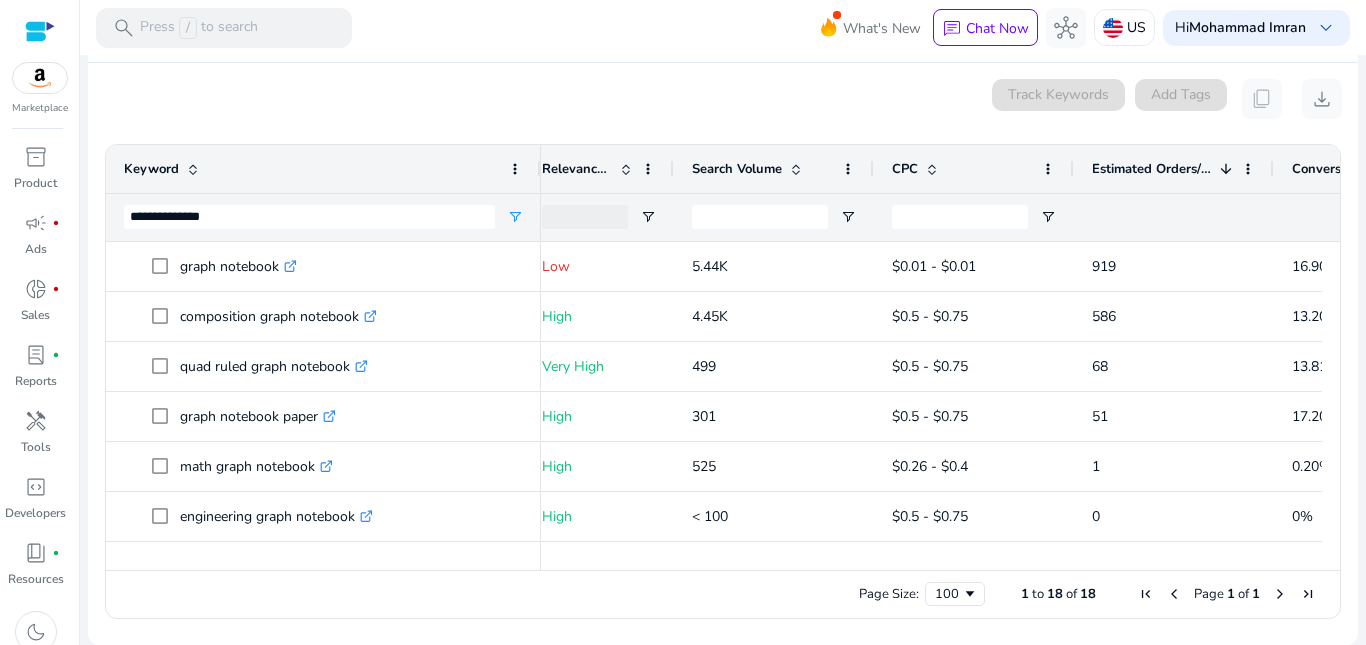 click at bounding box center (1226, 169) 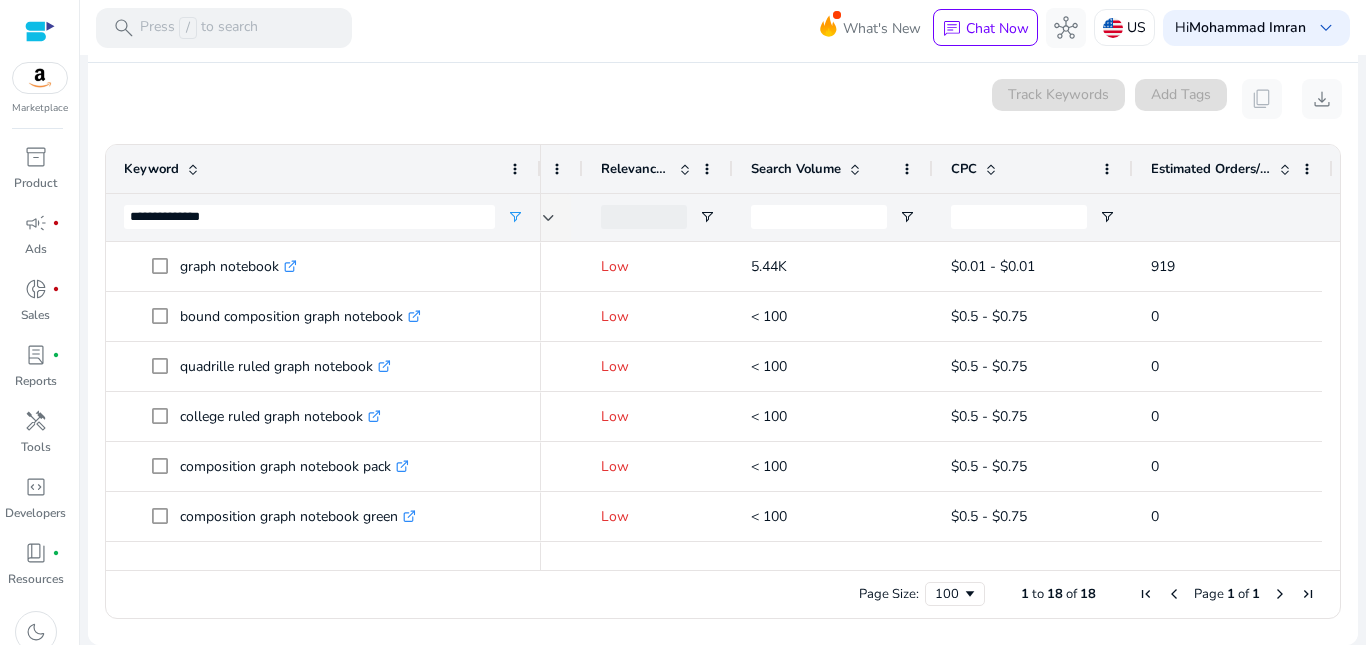 click on "Estimated Orders/Month" at bounding box center [1233, 169] 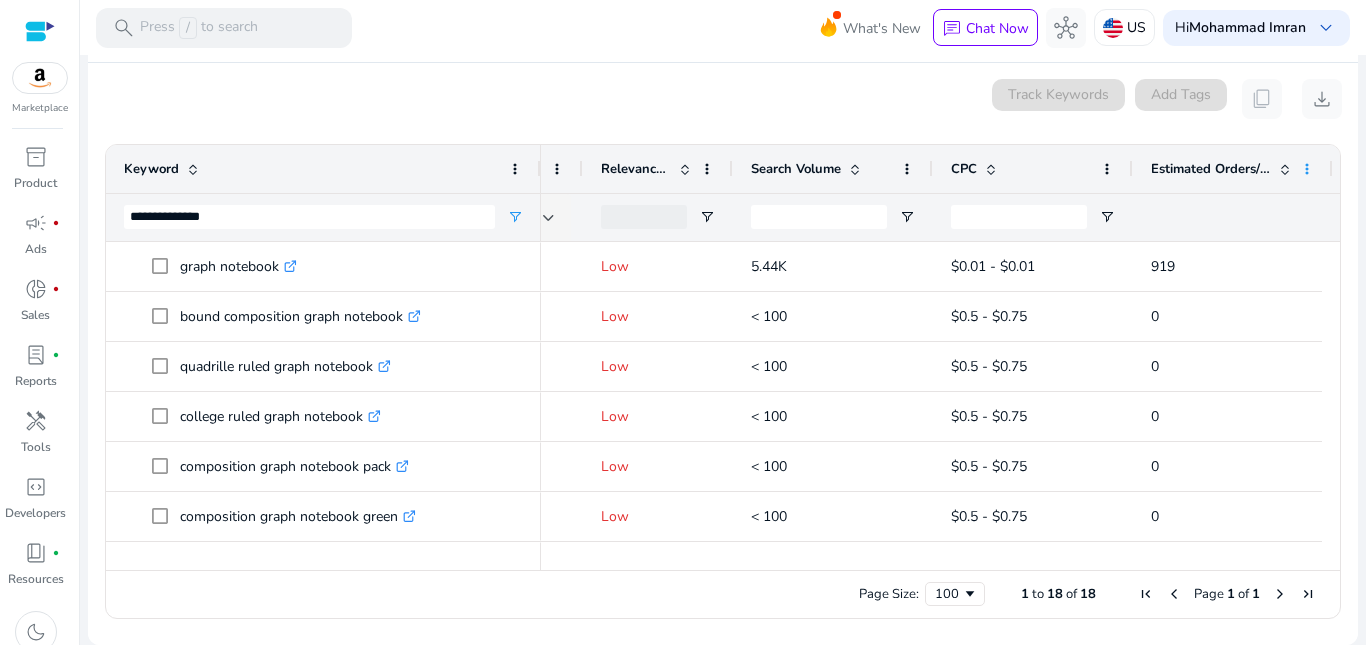 click at bounding box center (1307, 169) 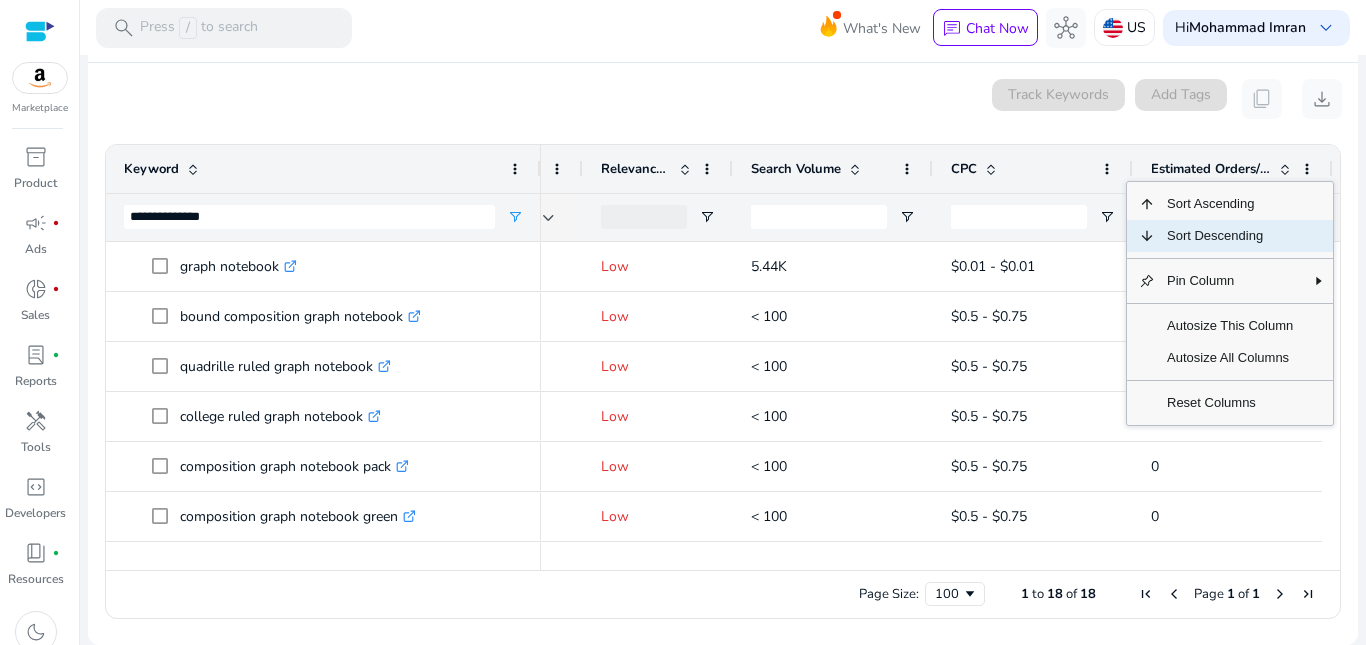 click on "Sort Descending" at bounding box center [1230, 236] 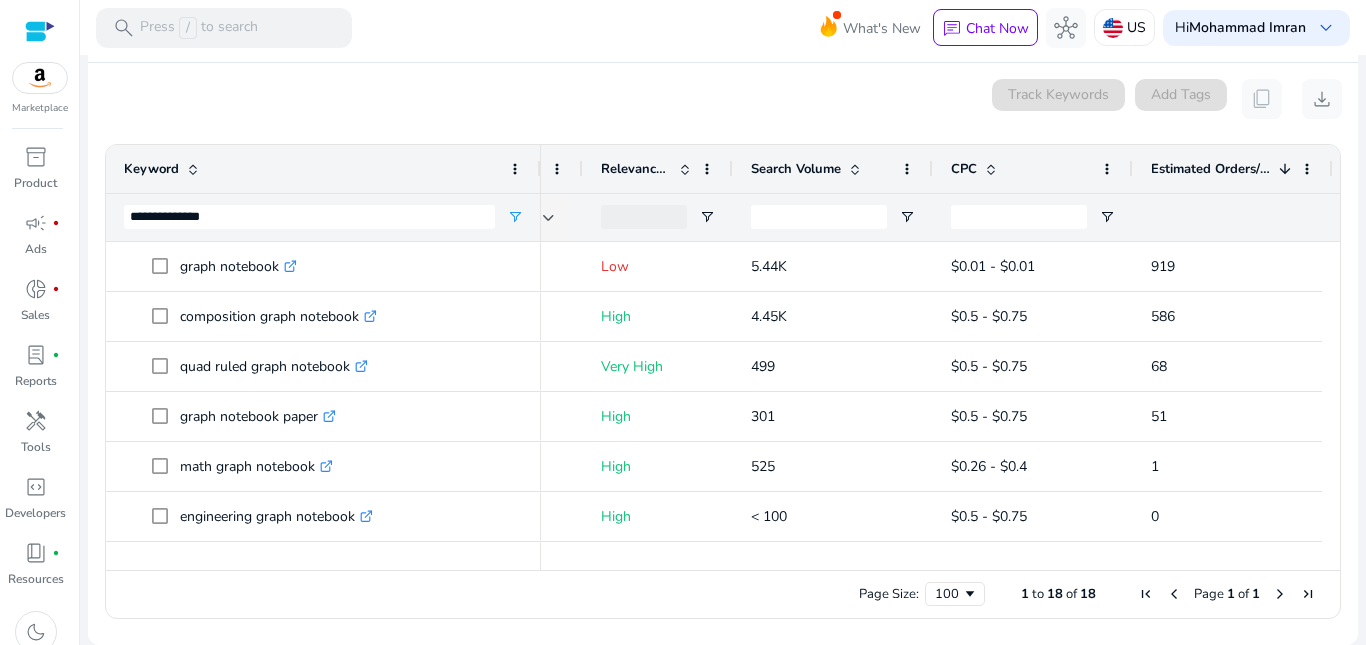drag, startPoint x: 1121, startPoint y: 570, endPoint x: 1197, endPoint y: 577, distance: 76.321686 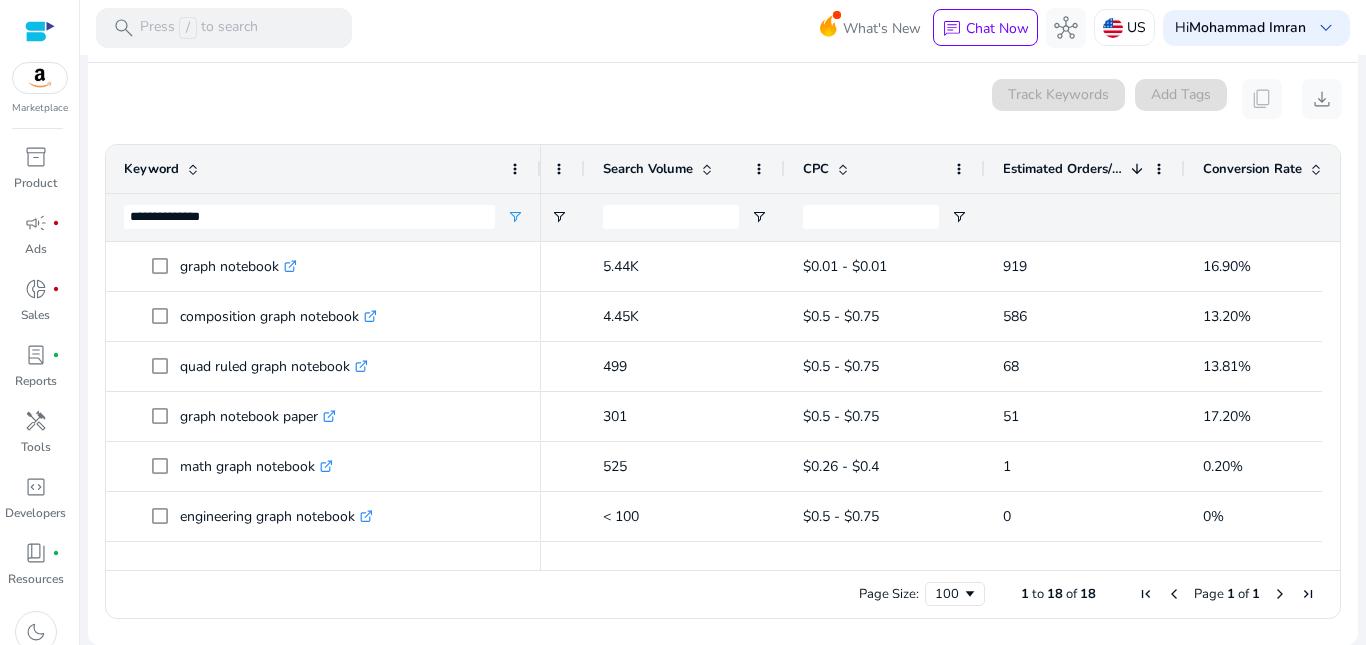 drag, startPoint x: 1334, startPoint y: 307, endPoint x: 1333, endPoint y: 341, distance: 34.0147 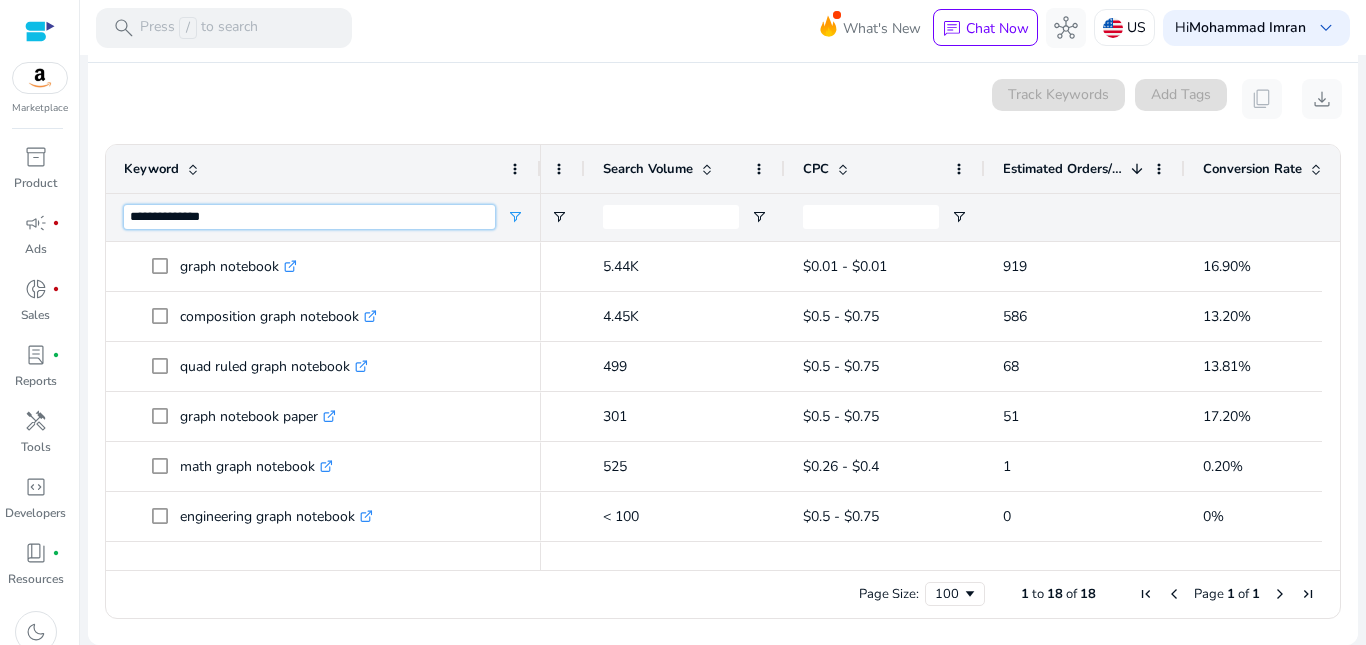 drag, startPoint x: 263, startPoint y: 225, endPoint x: 100, endPoint y: 218, distance: 163.15024 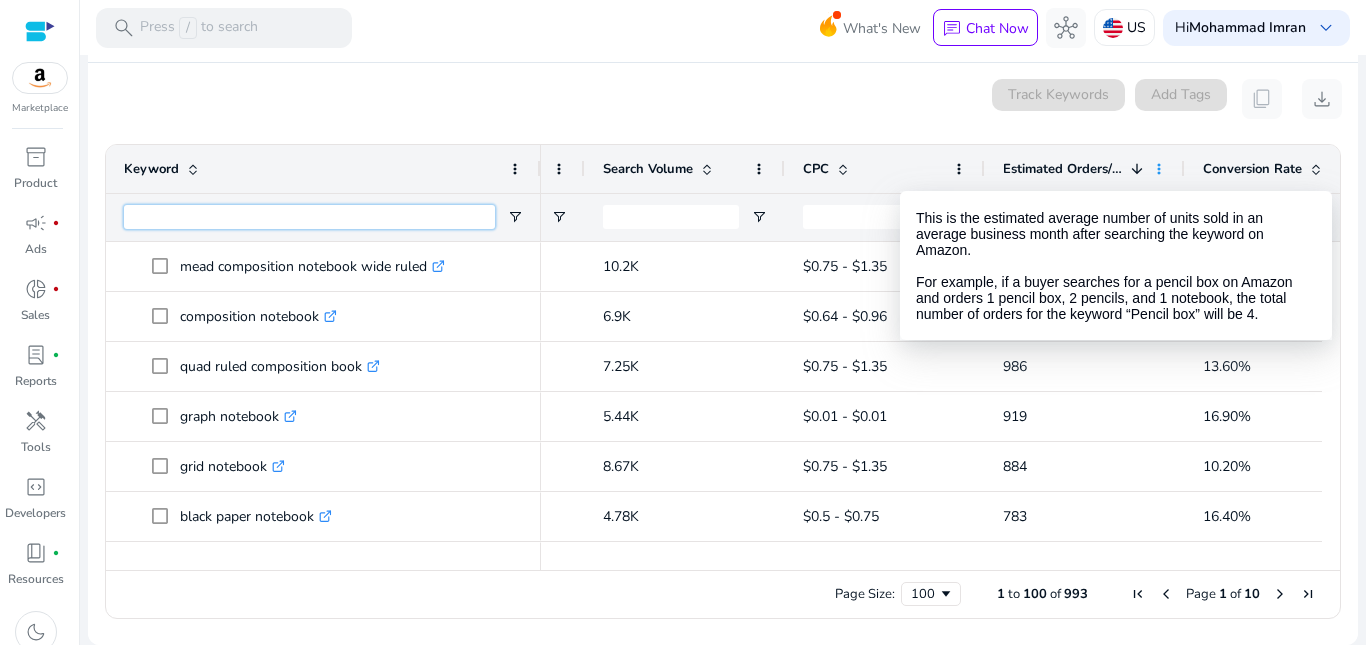 type 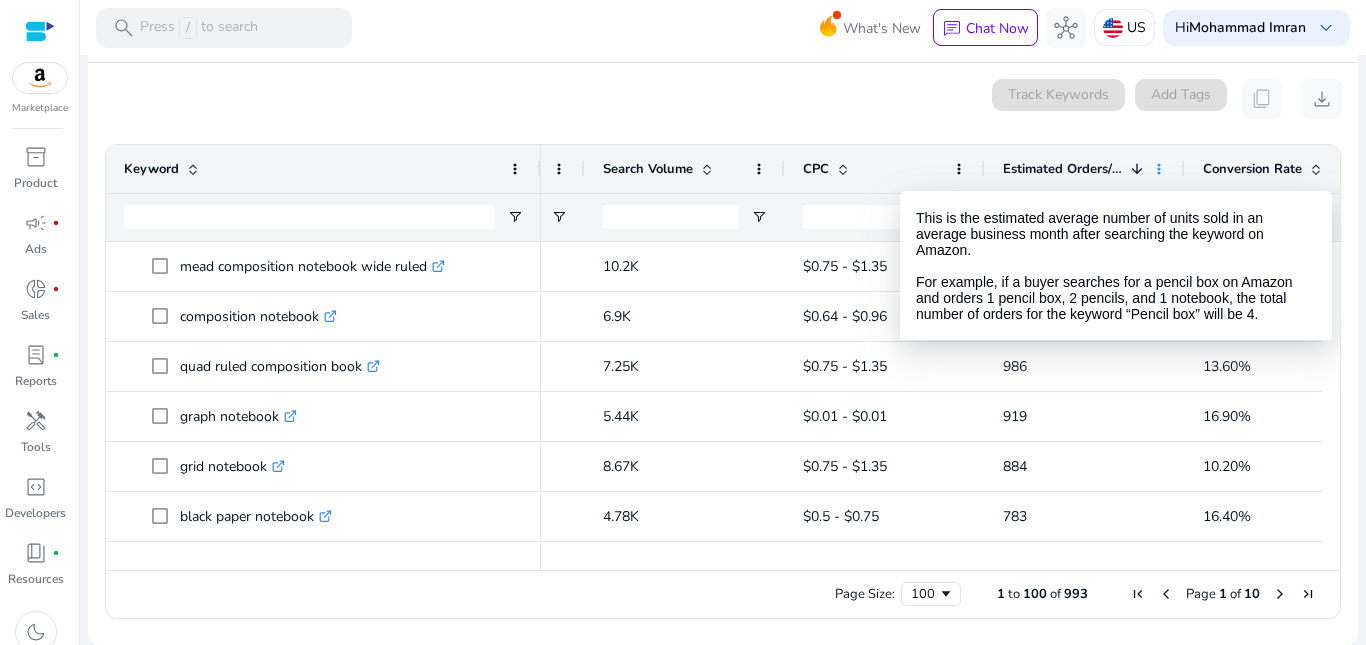 click at bounding box center (1159, 169) 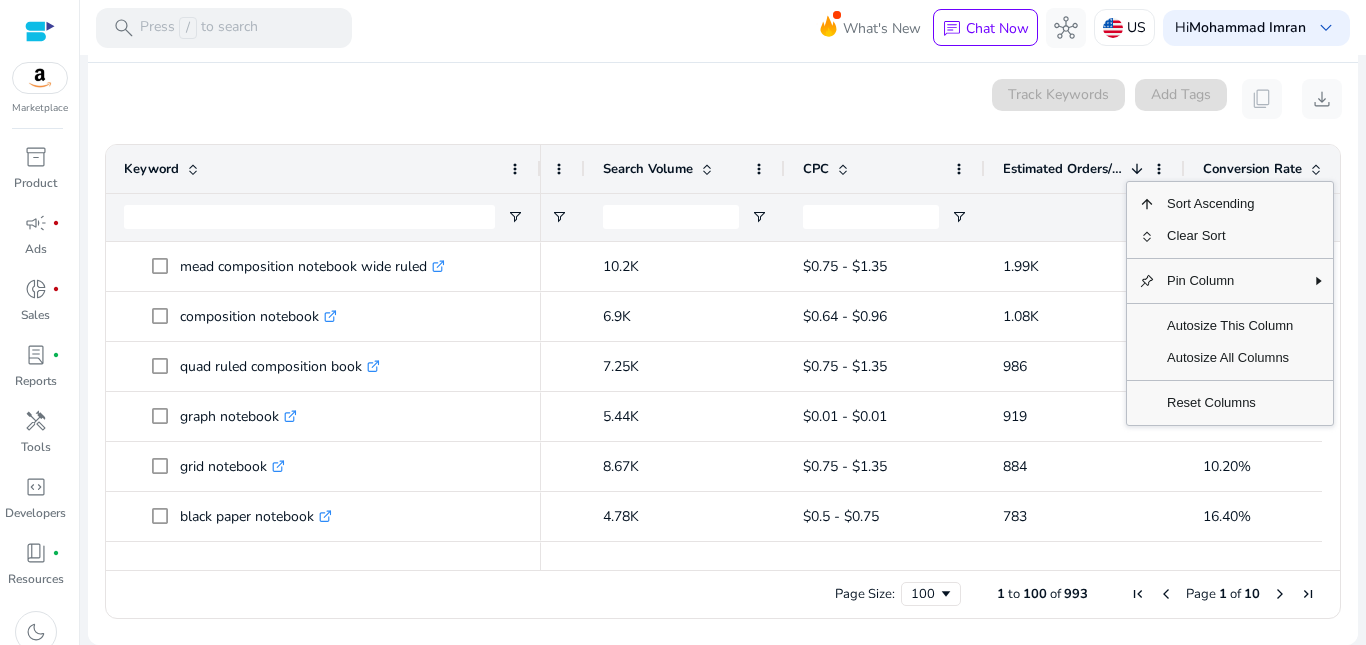 click on "Estimated Orders/Month" at bounding box center (1063, 169) 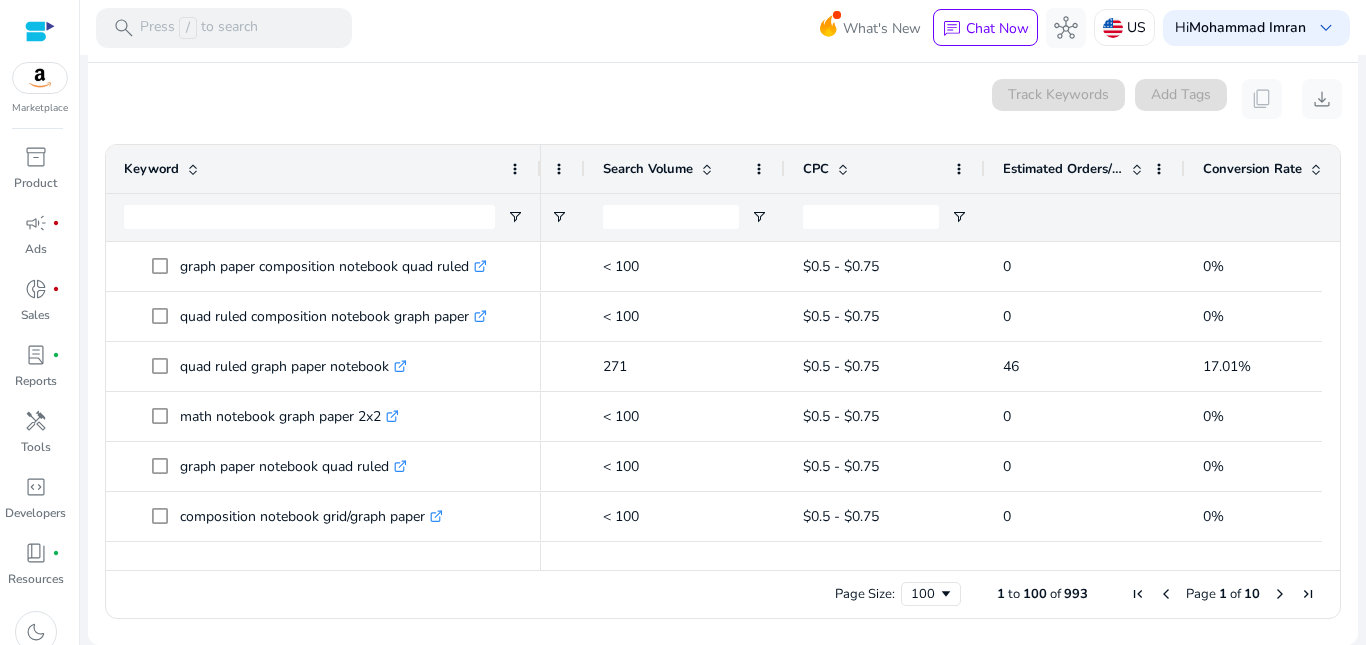 click on "Estimated Orders/Month" at bounding box center (1063, 169) 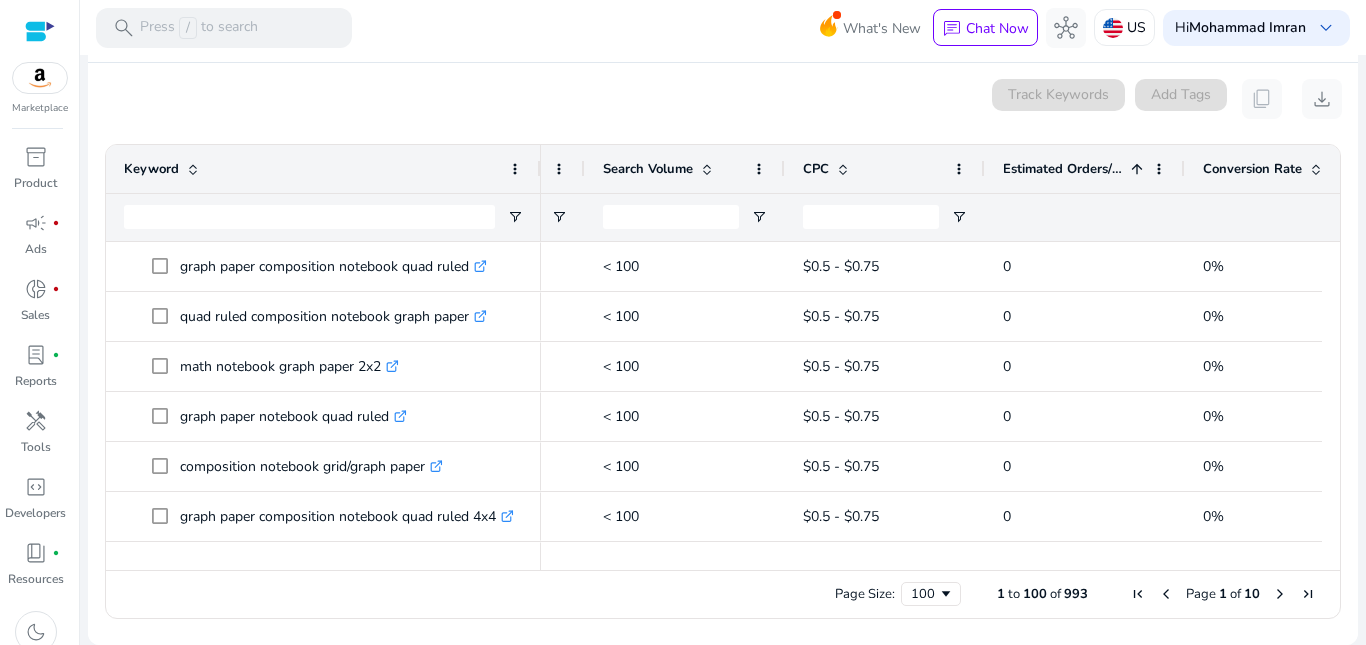 click on "Estimated Orders/Month" at bounding box center [1063, 169] 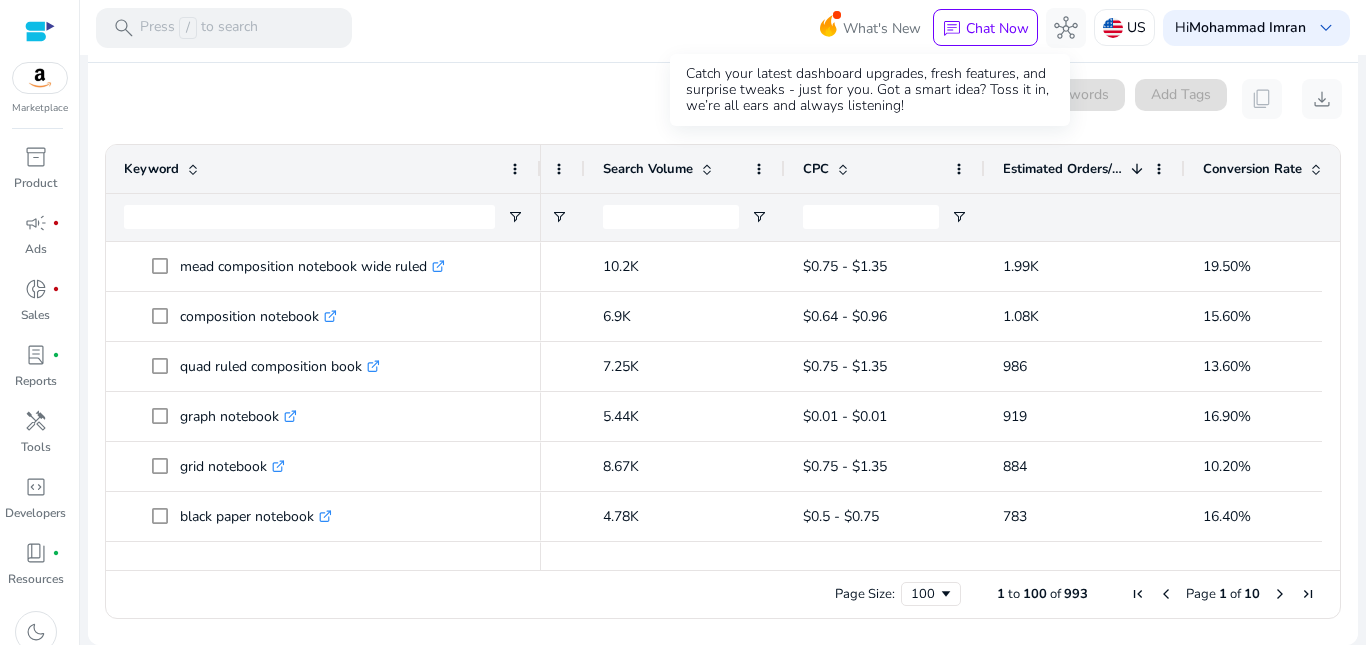 click on "What's New" at bounding box center (882, 28) 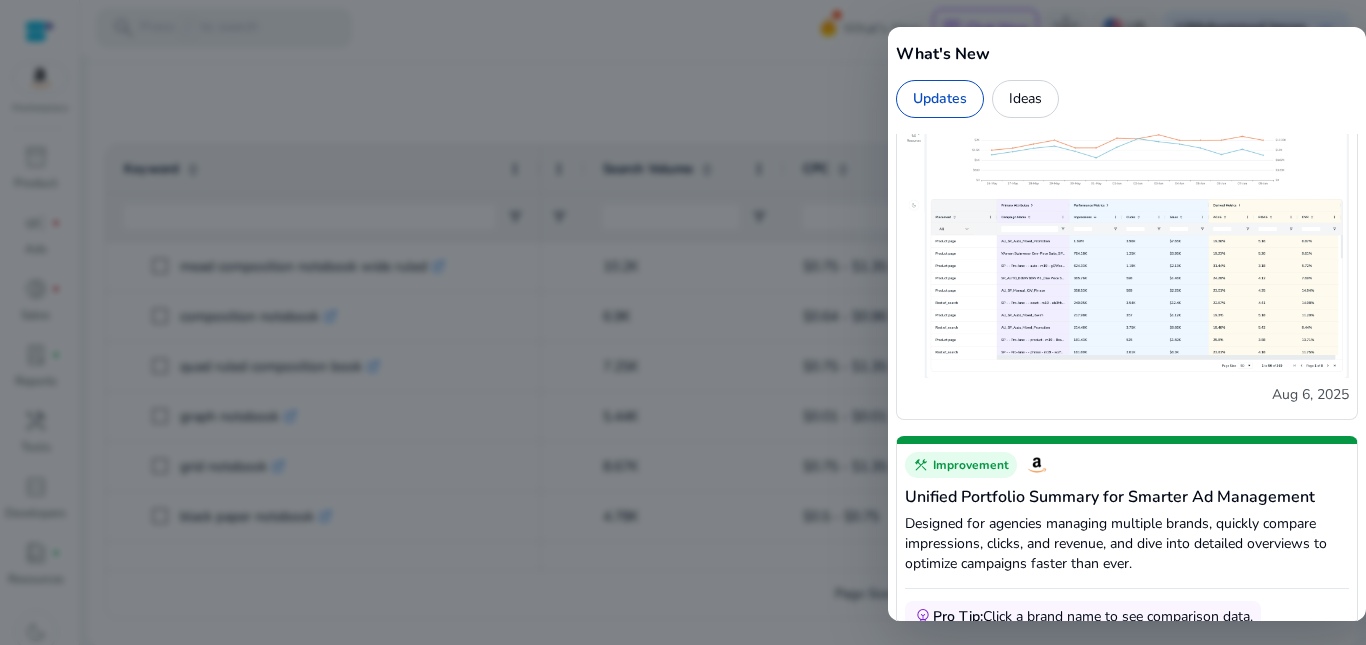 scroll, scrollTop: 200, scrollLeft: 0, axis: vertical 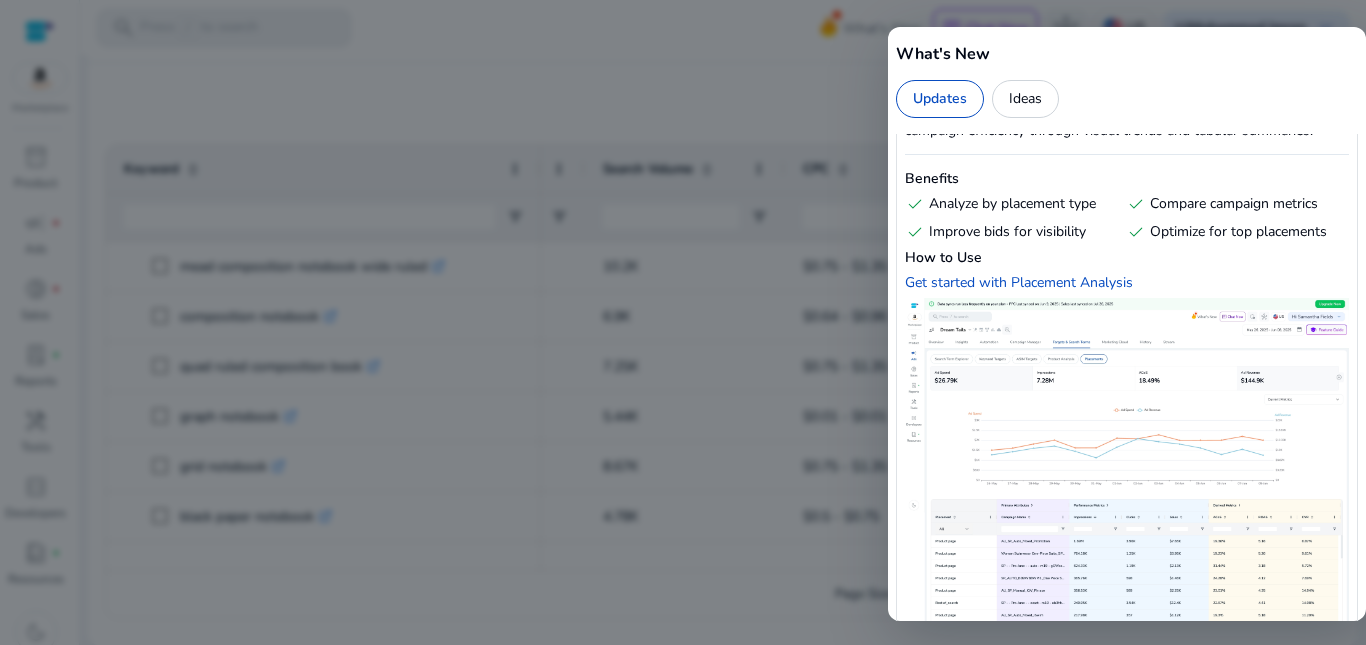 click on "Updates" at bounding box center (940, 99) 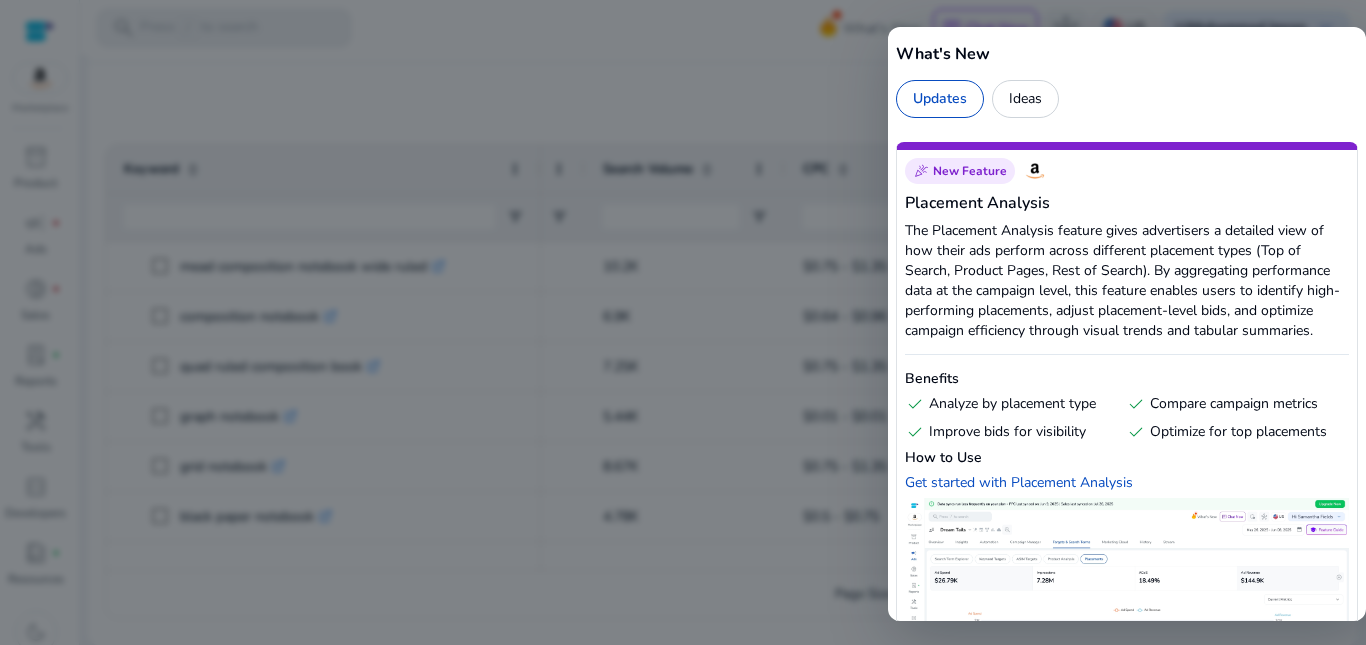 click at bounding box center [683, 322] 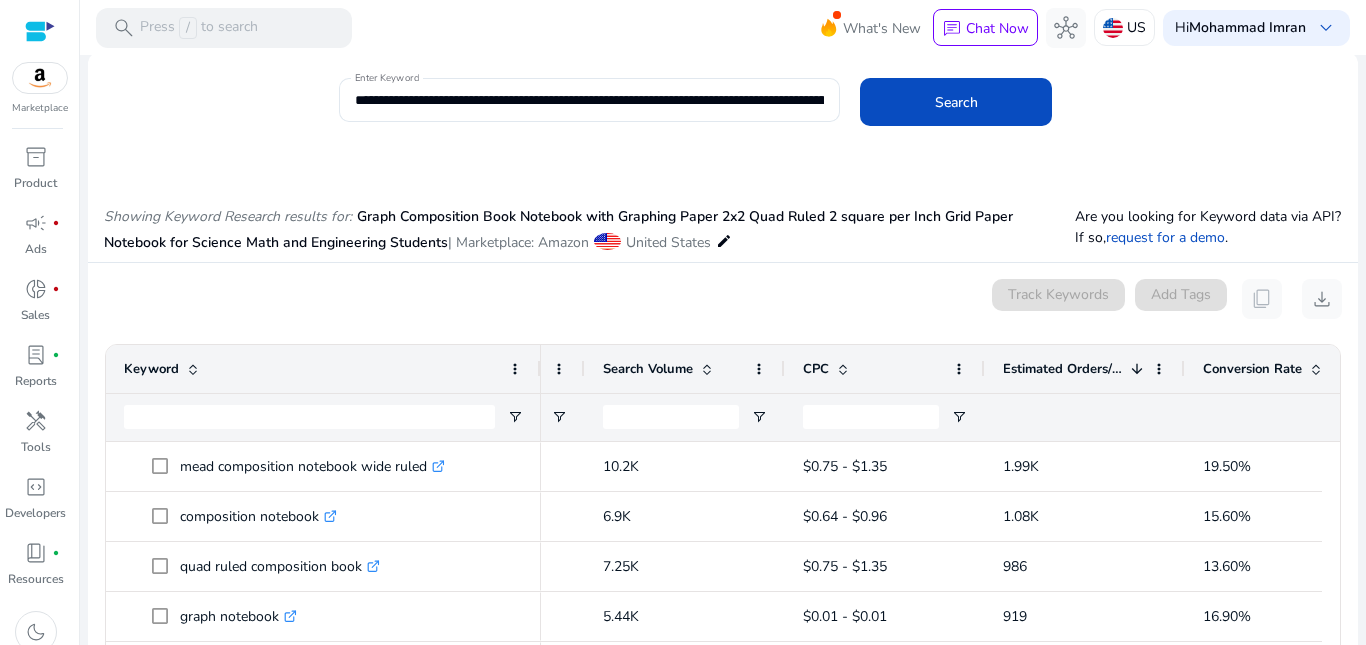 scroll, scrollTop: 0, scrollLeft: 0, axis: both 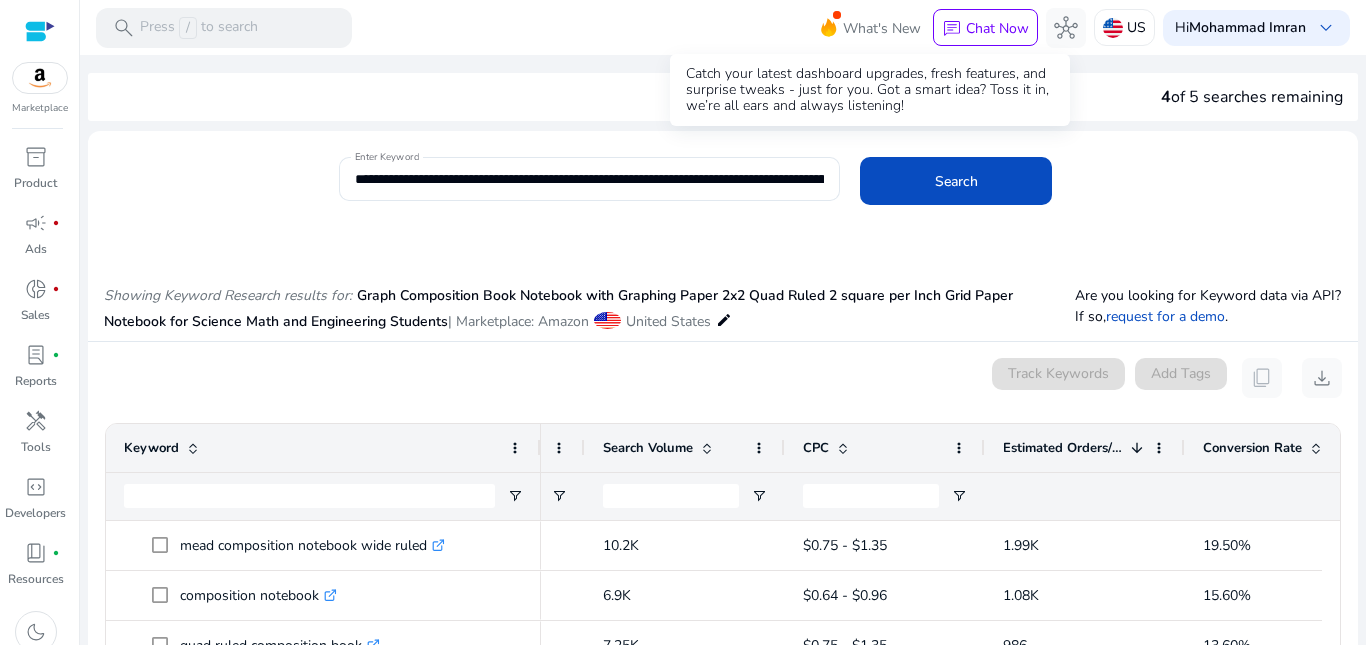 click at bounding box center (837, 15) 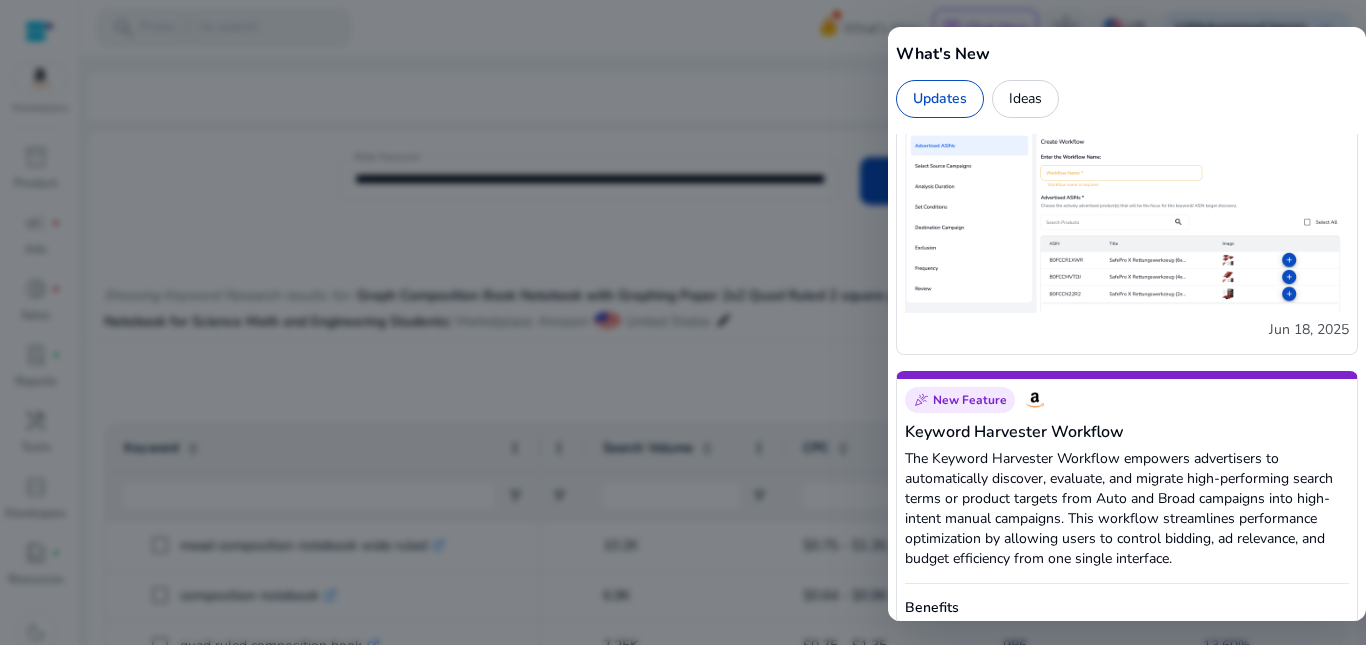 scroll, scrollTop: 3249, scrollLeft: 0, axis: vertical 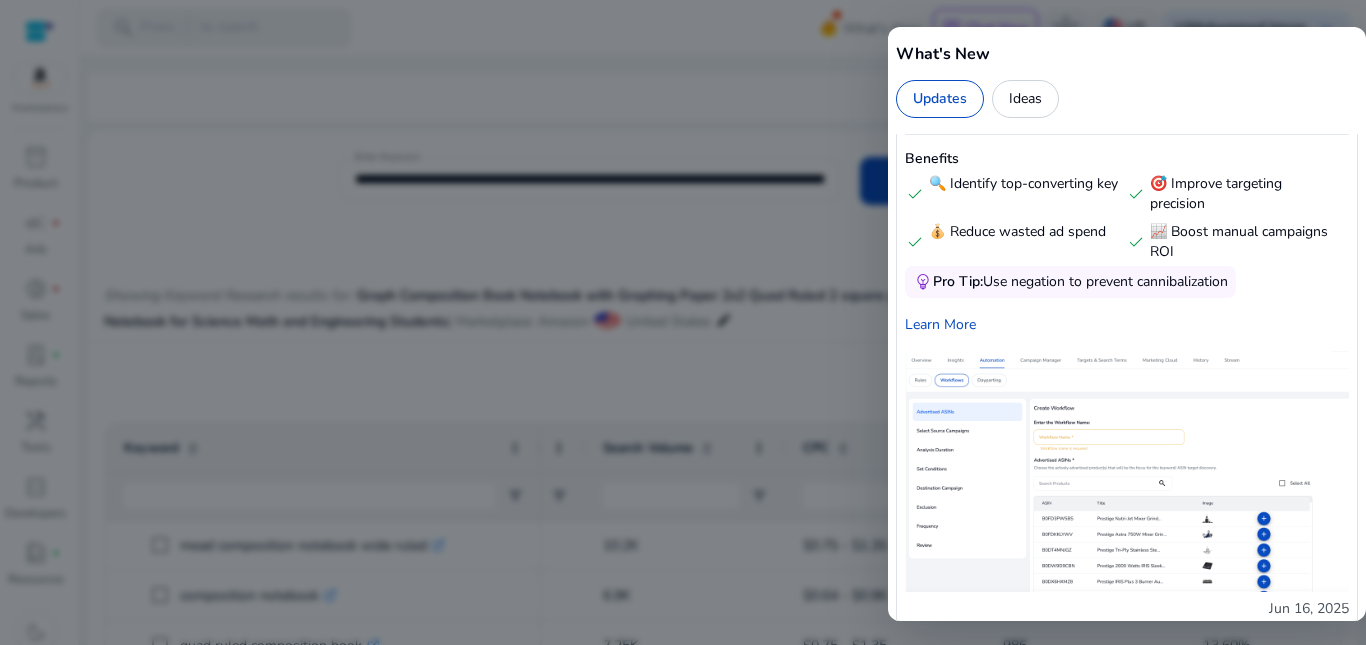 click at bounding box center [683, 322] 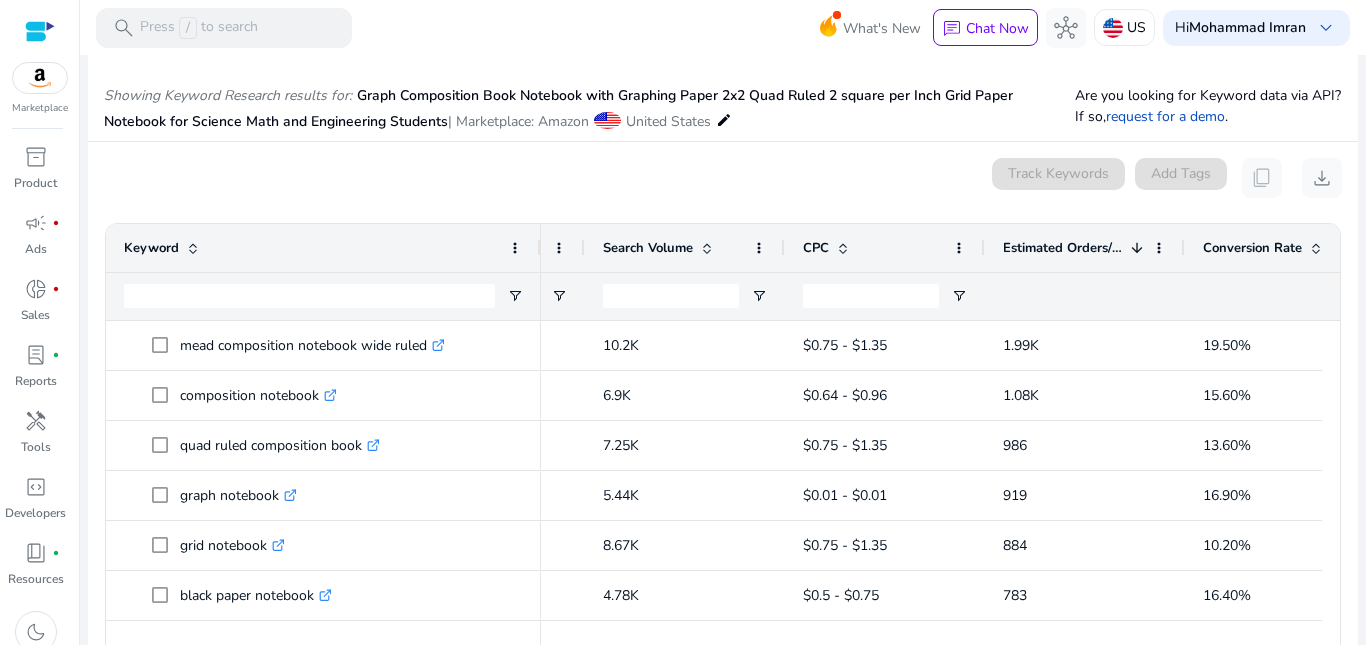 scroll, scrollTop: 279, scrollLeft: 0, axis: vertical 